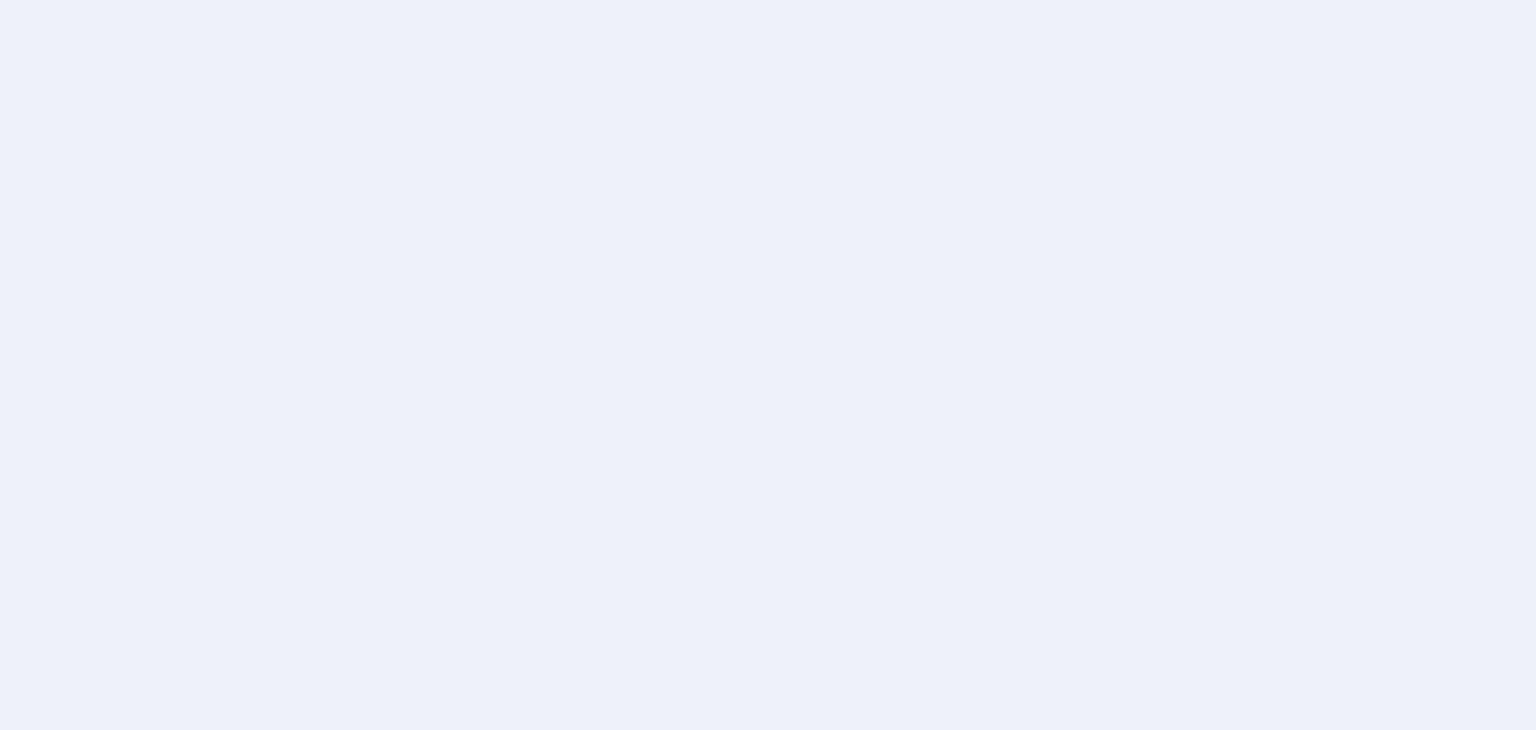scroll, scrollTop: 0, scrollLeft: 0, axis: both 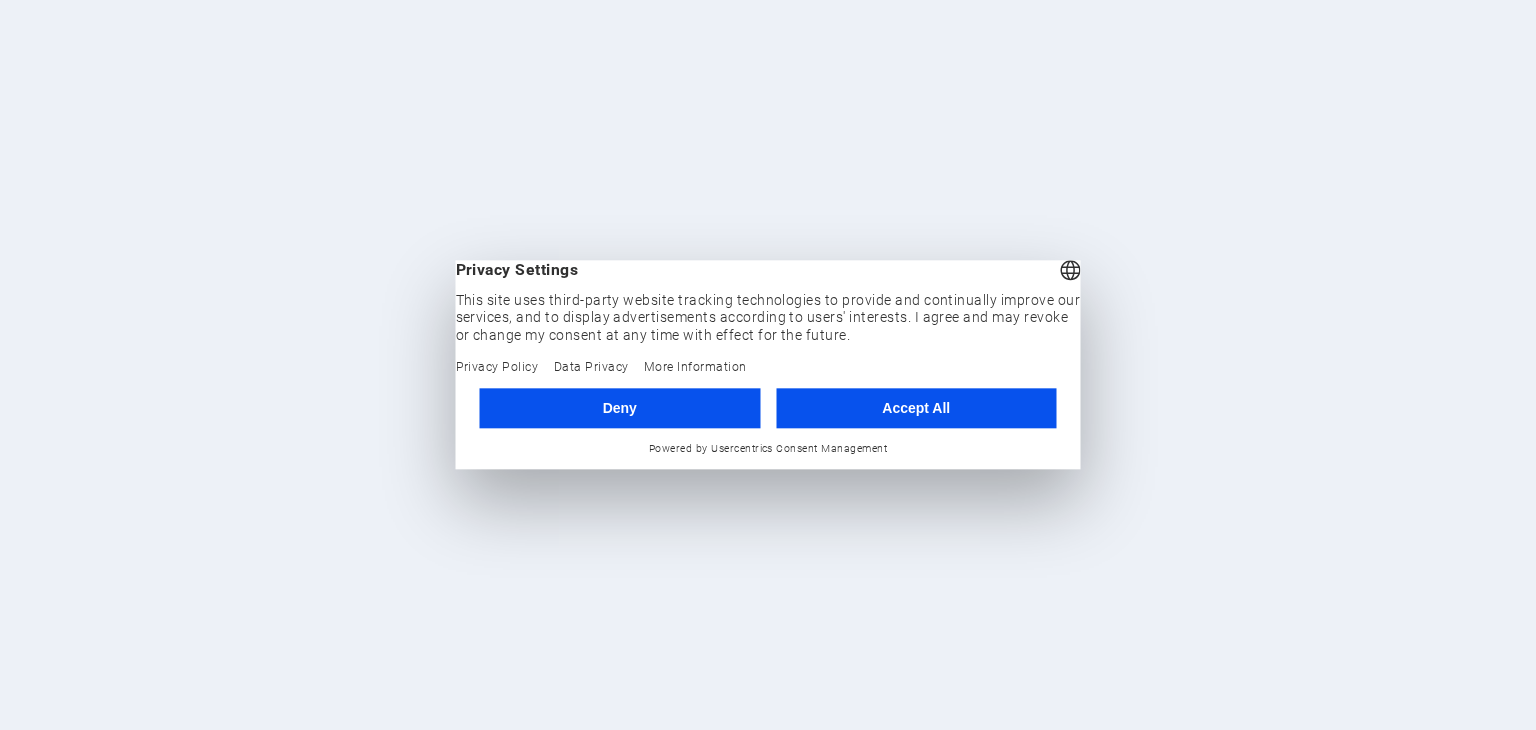 click on "Accept All" at bounding box center [916, 408] 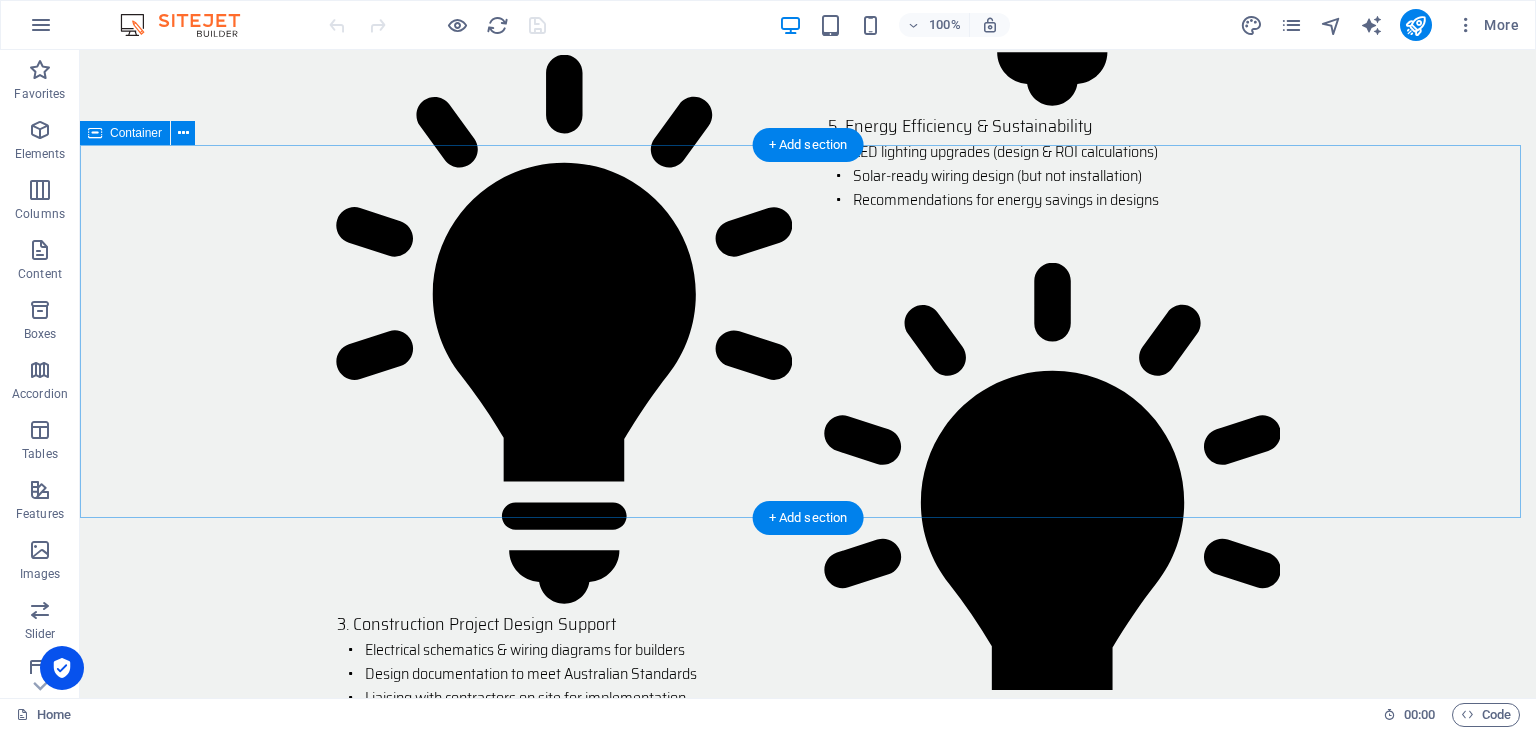 scroll, scrollTop: 3188, scrollLeft: 0, axis: vertical 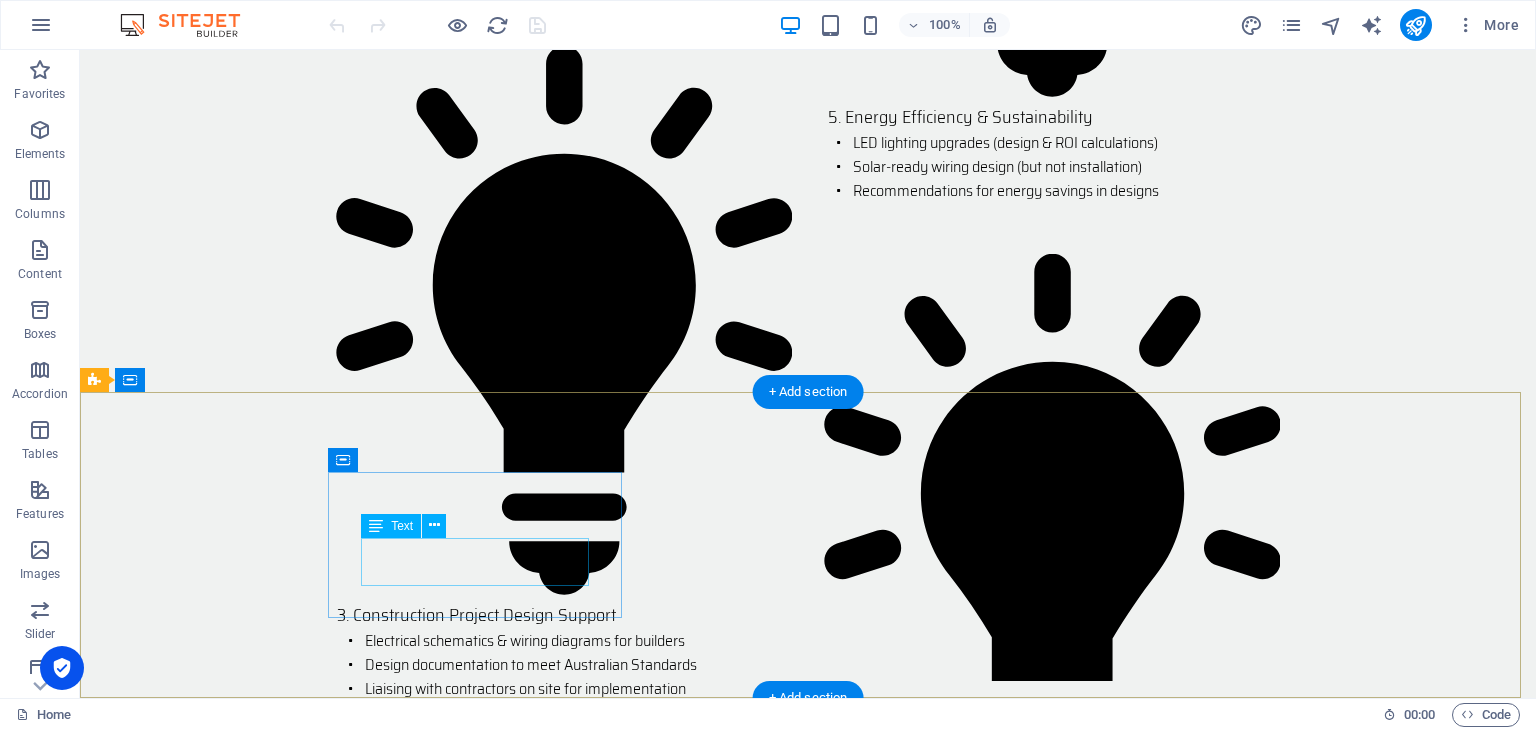 click on "[GEOGRAPHIC_DATA] [GEOGRAPHIC_DATA]   12345" at bounding box center [568, 3279] 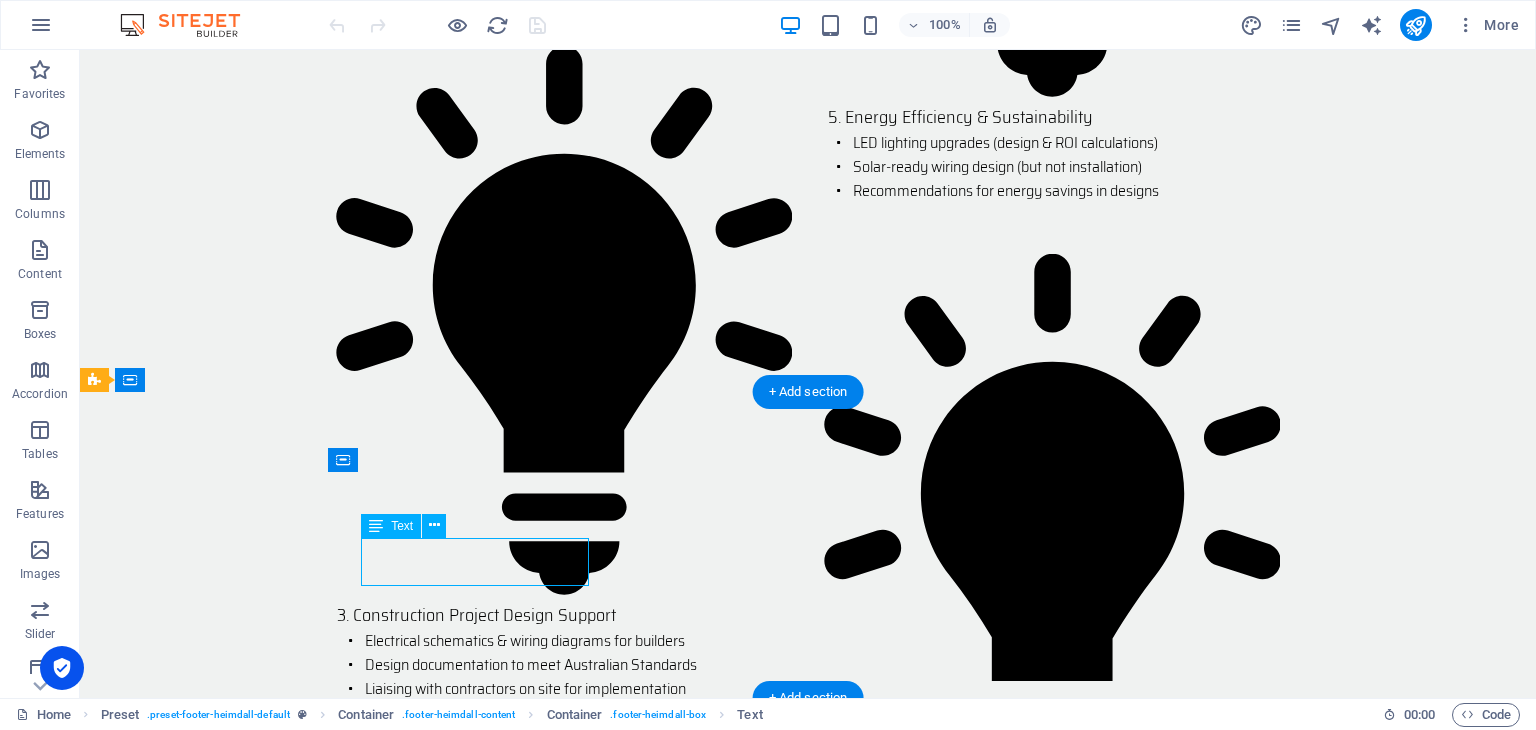 click on "[GEOGRAPHIC_DATA] [GEOGRAPHIC_DATA]   12345" at bounding box center [568, 3279] 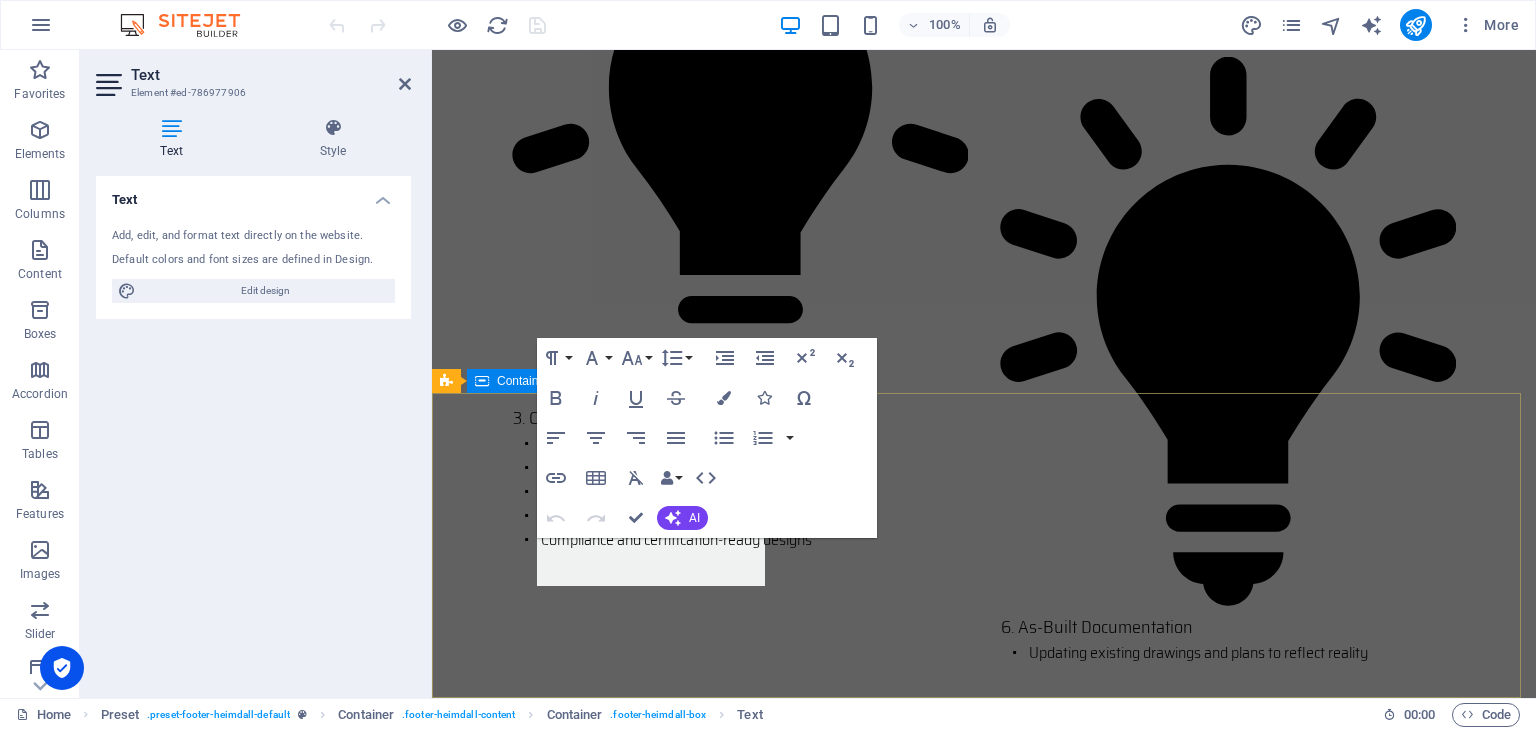 scroll, scrollTop: 2990, scrollLeft: 0, axis: vertical 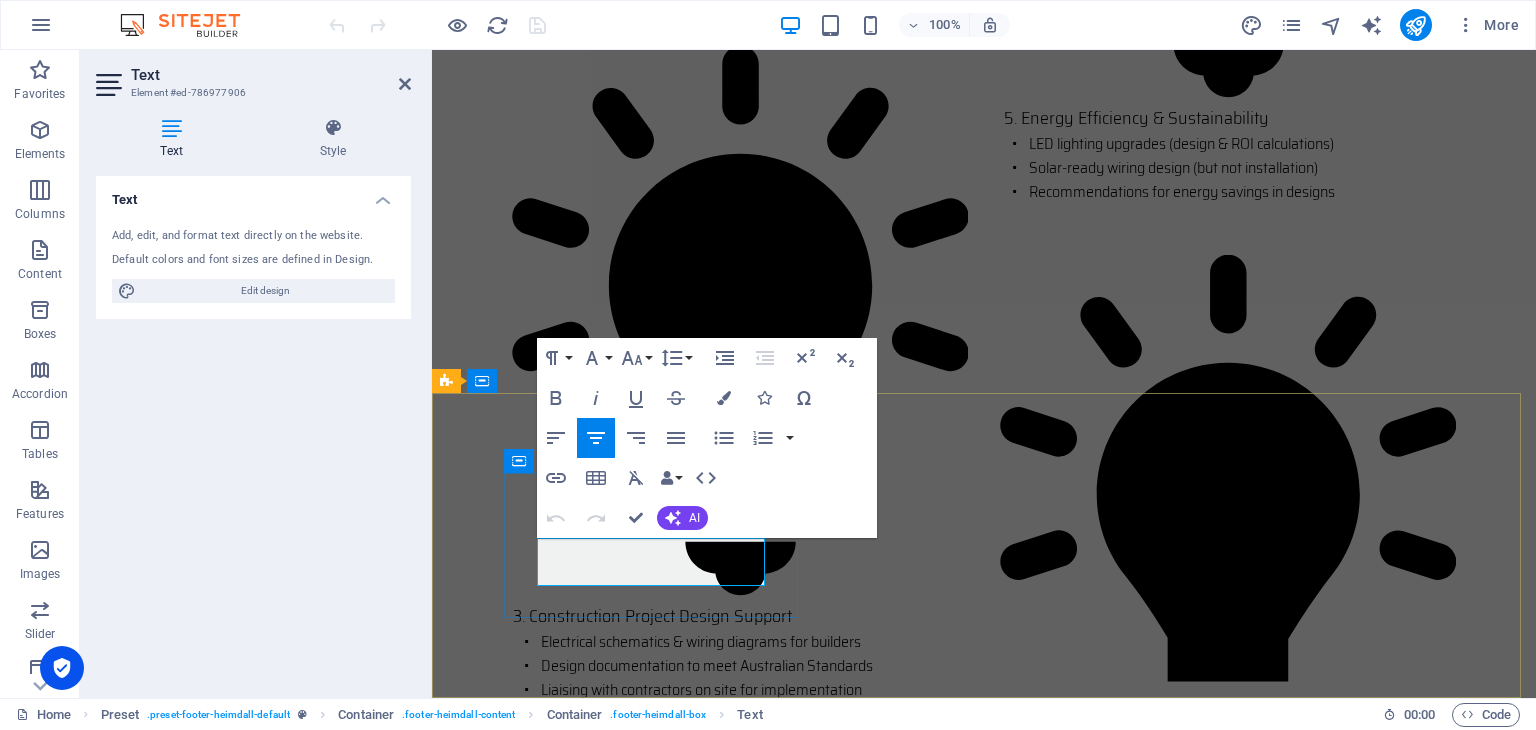 click on "12345" at bounding box center (989, 3291) 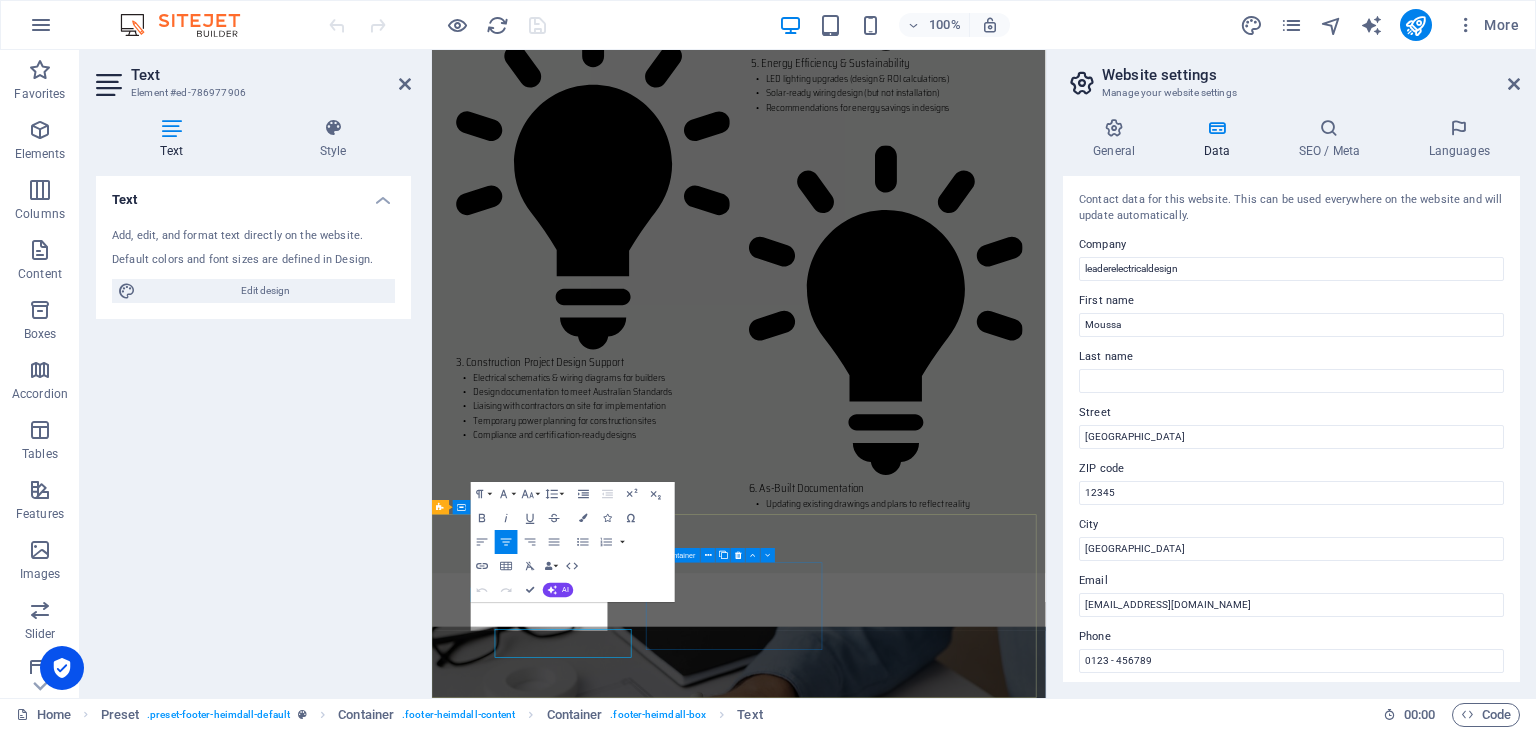 scroll, scrollTop: 2513, scrollLeft: 0, axis: vertical 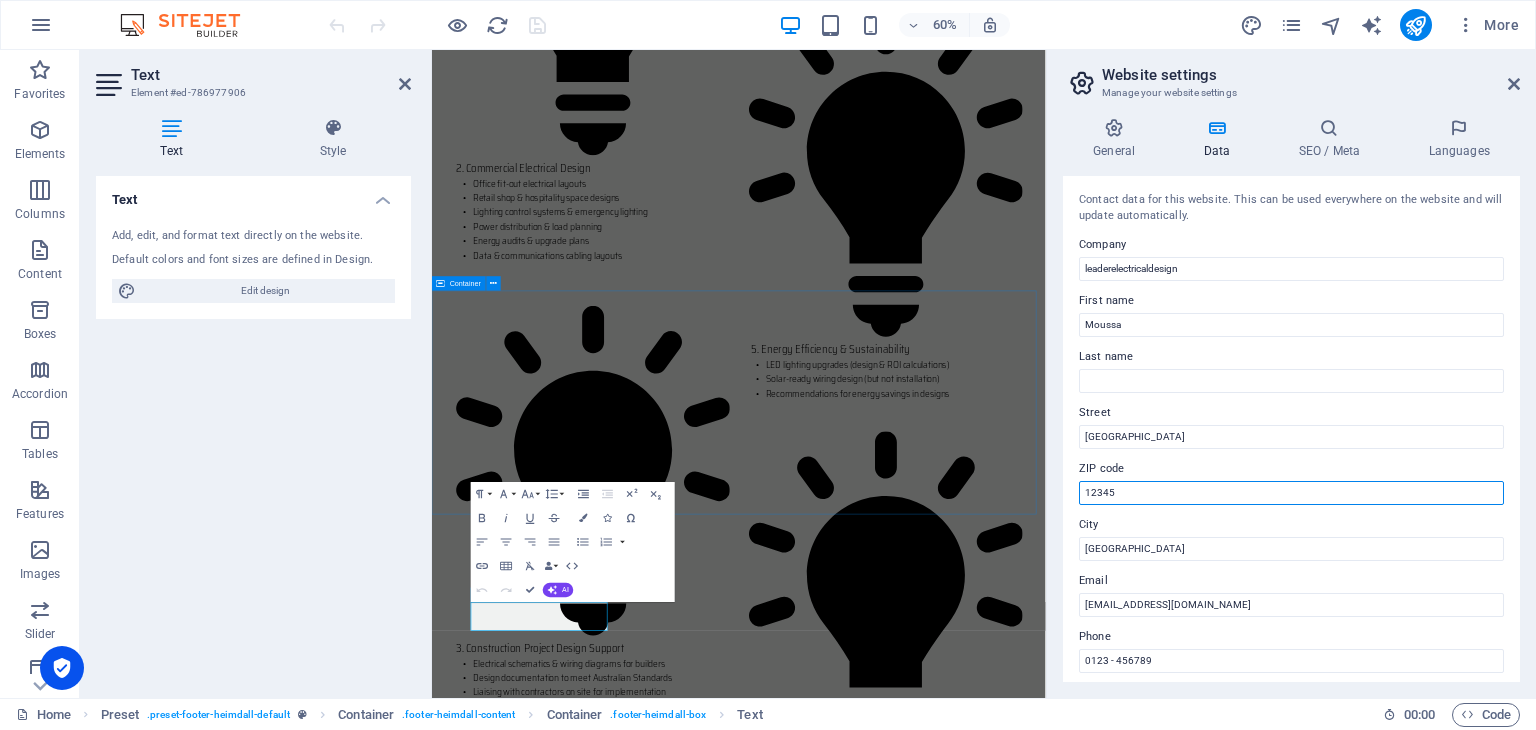drag, startPoint x: 1588, startPoint y: 543, endPoint x: 1375, endPoint y: 789, distance: 325.39975 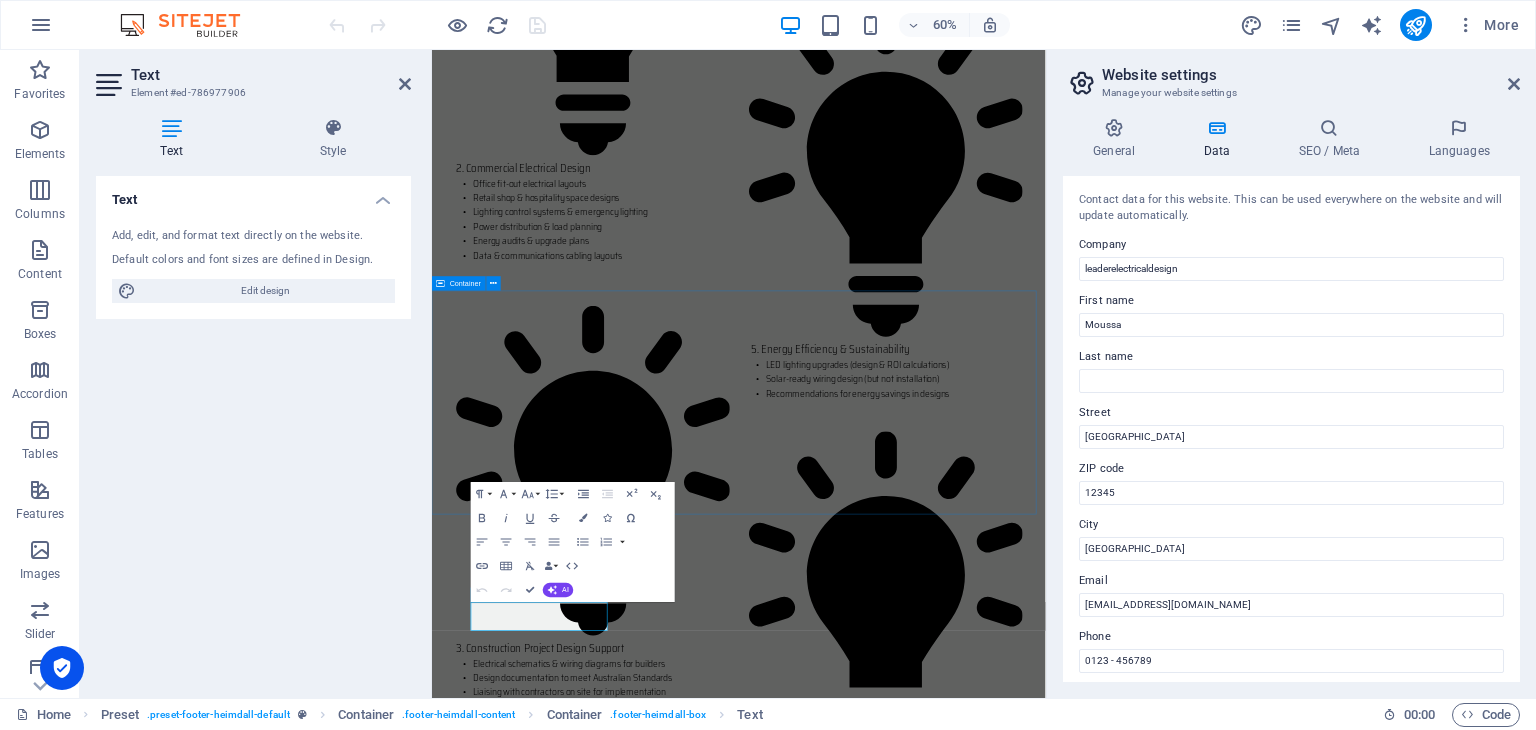 scroll, scrollTop: 2908, scrollLeft: 0, axis: vertical 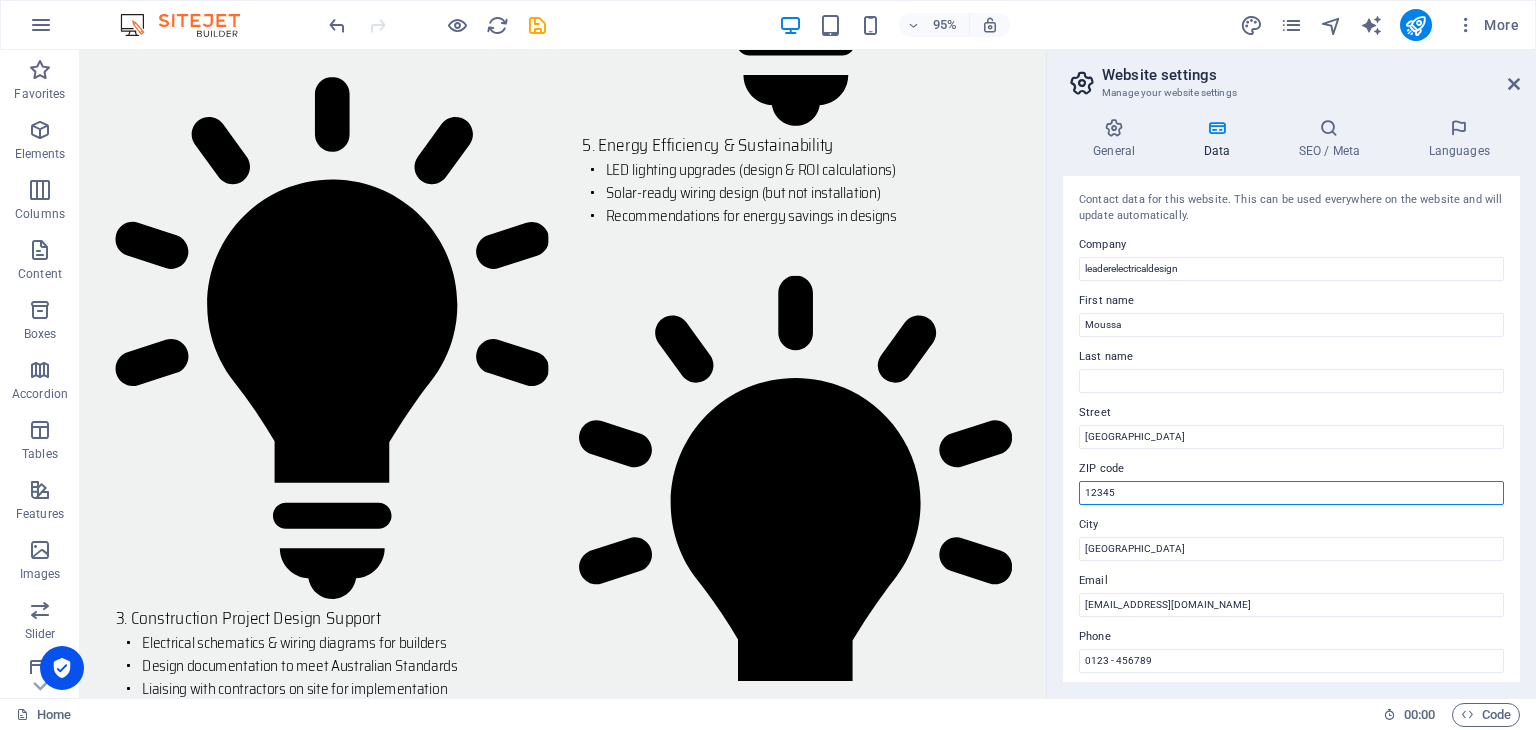 click on "12345" at bounding box center [1291, 493] 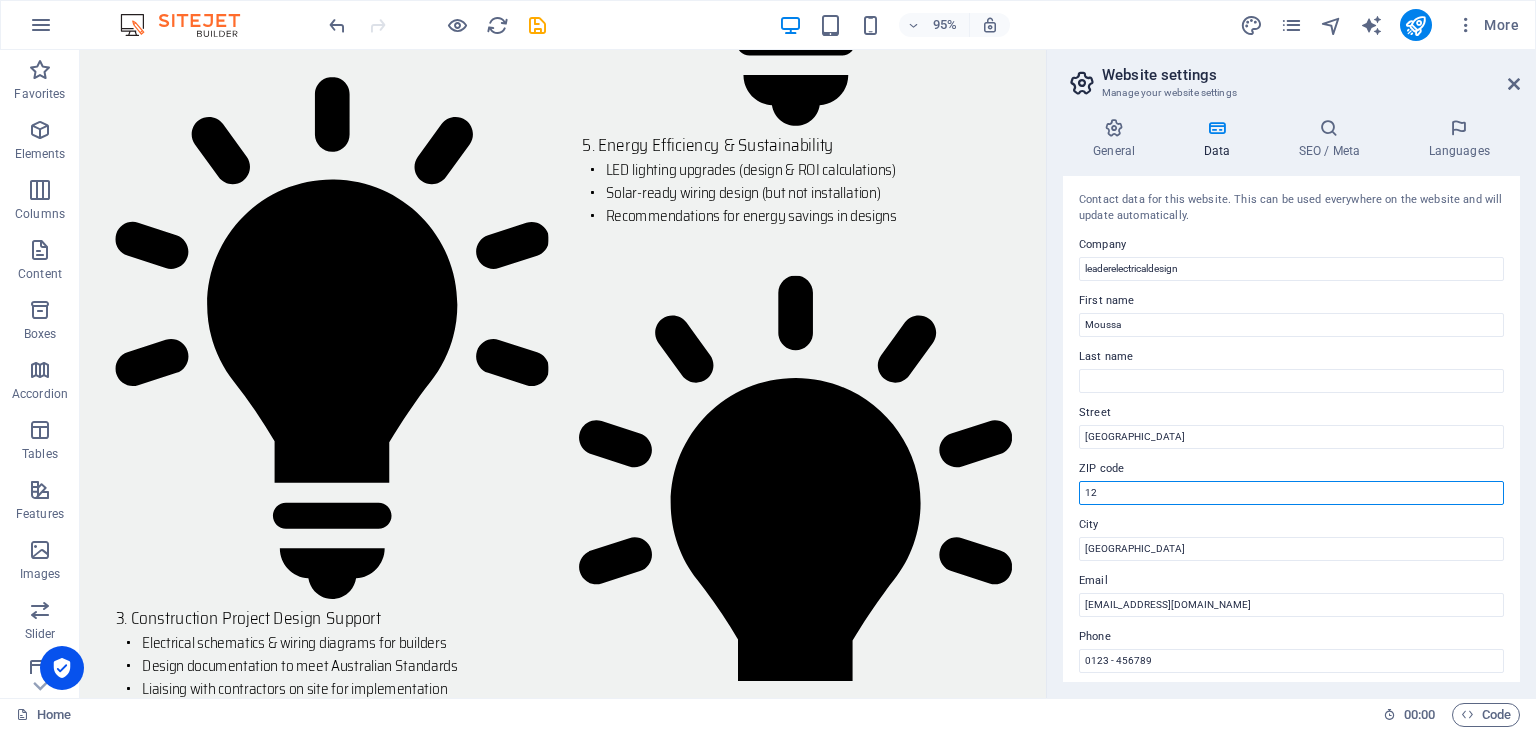 type on "1" 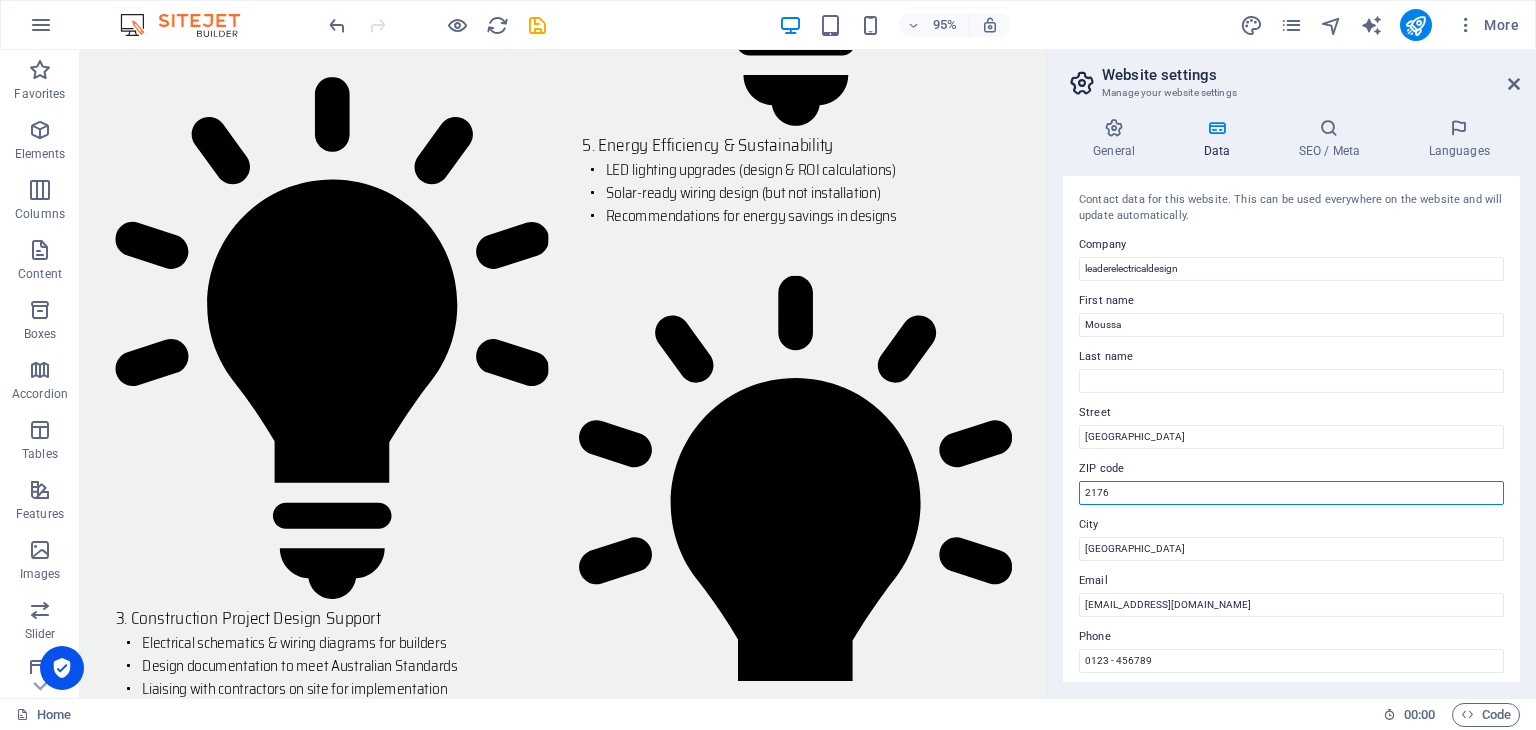 type on "2176" 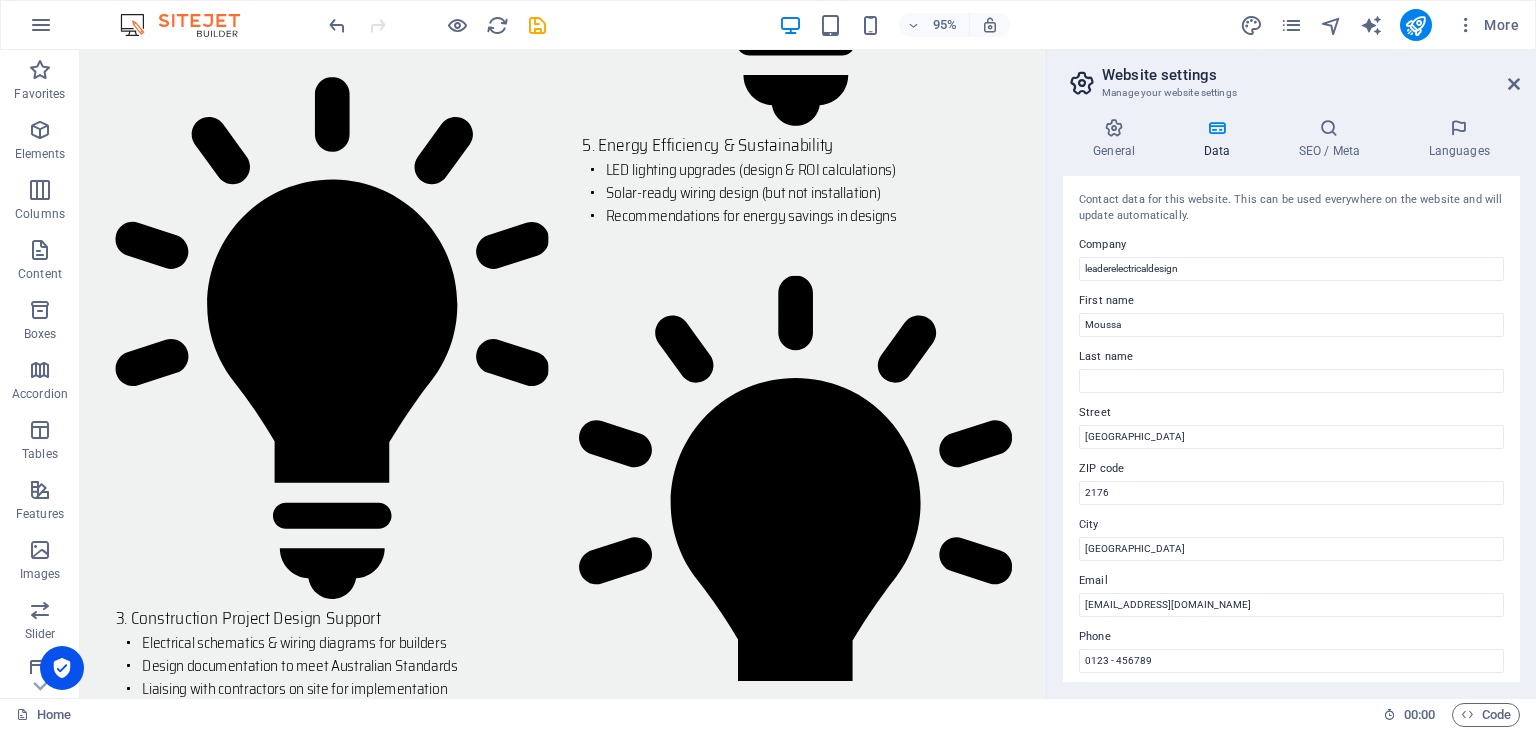 click on "ZIP code" at bounding box center (1291, 469) 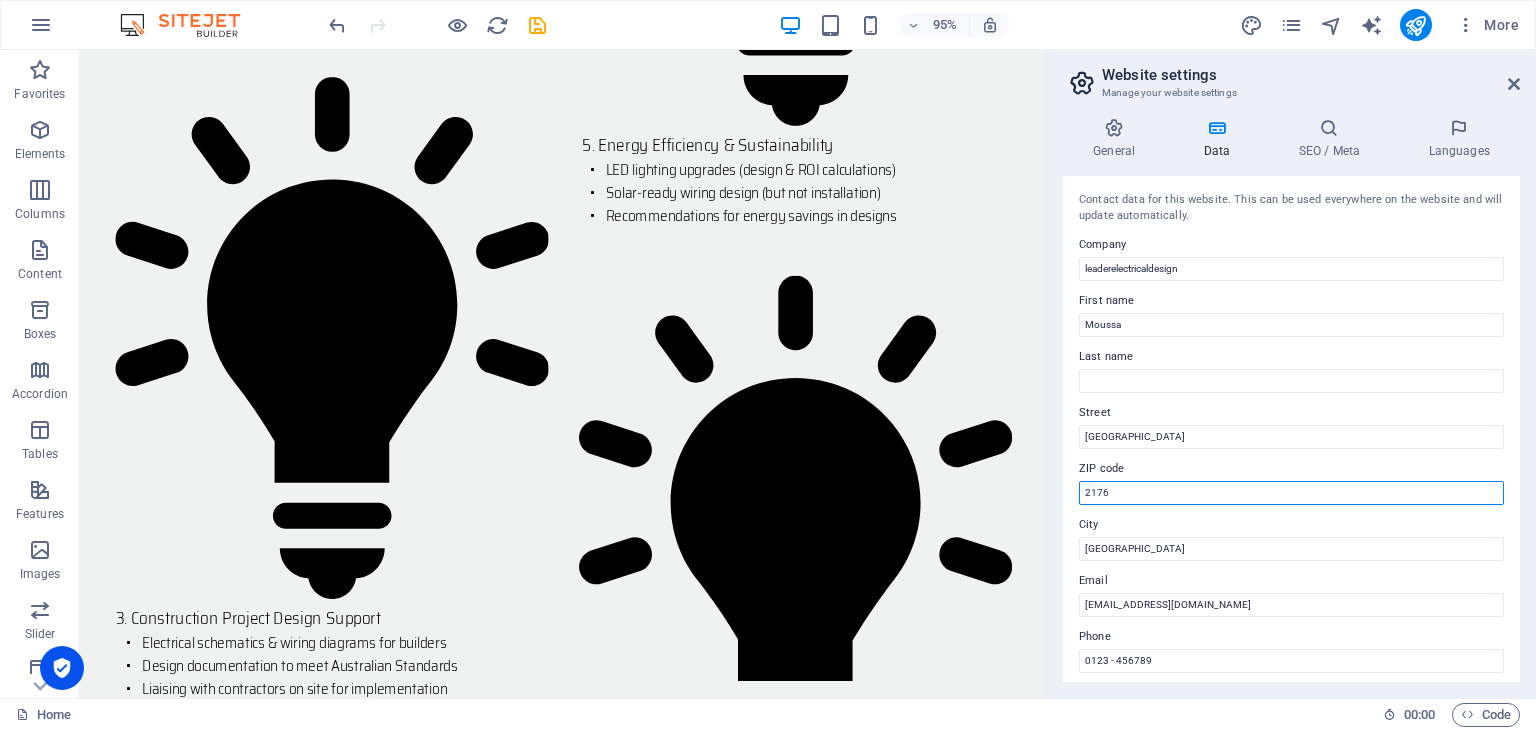 click on "2176" at bounding box center [1291, 493] 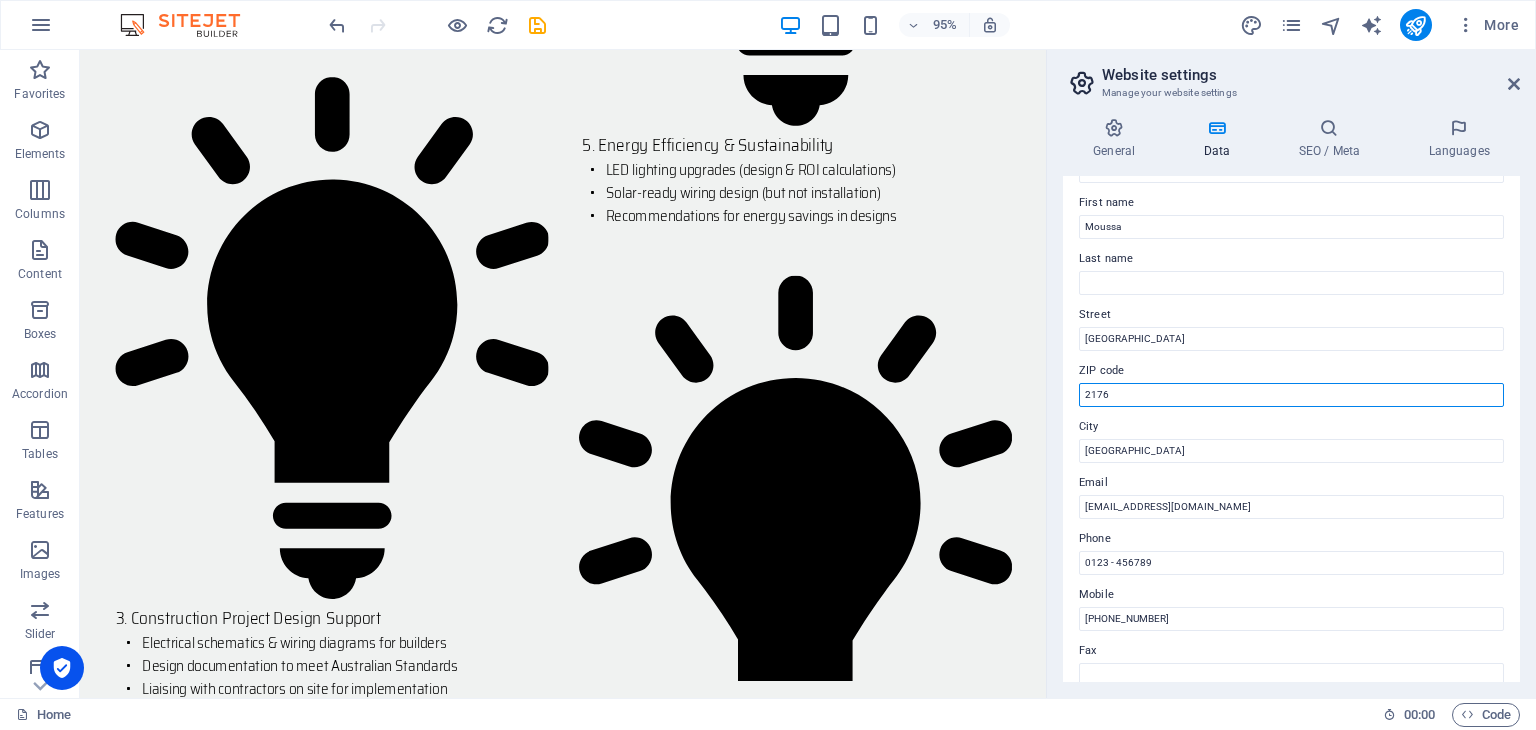 scroll, scrollTop: 100, scrollLeft: 0, axis: vertical 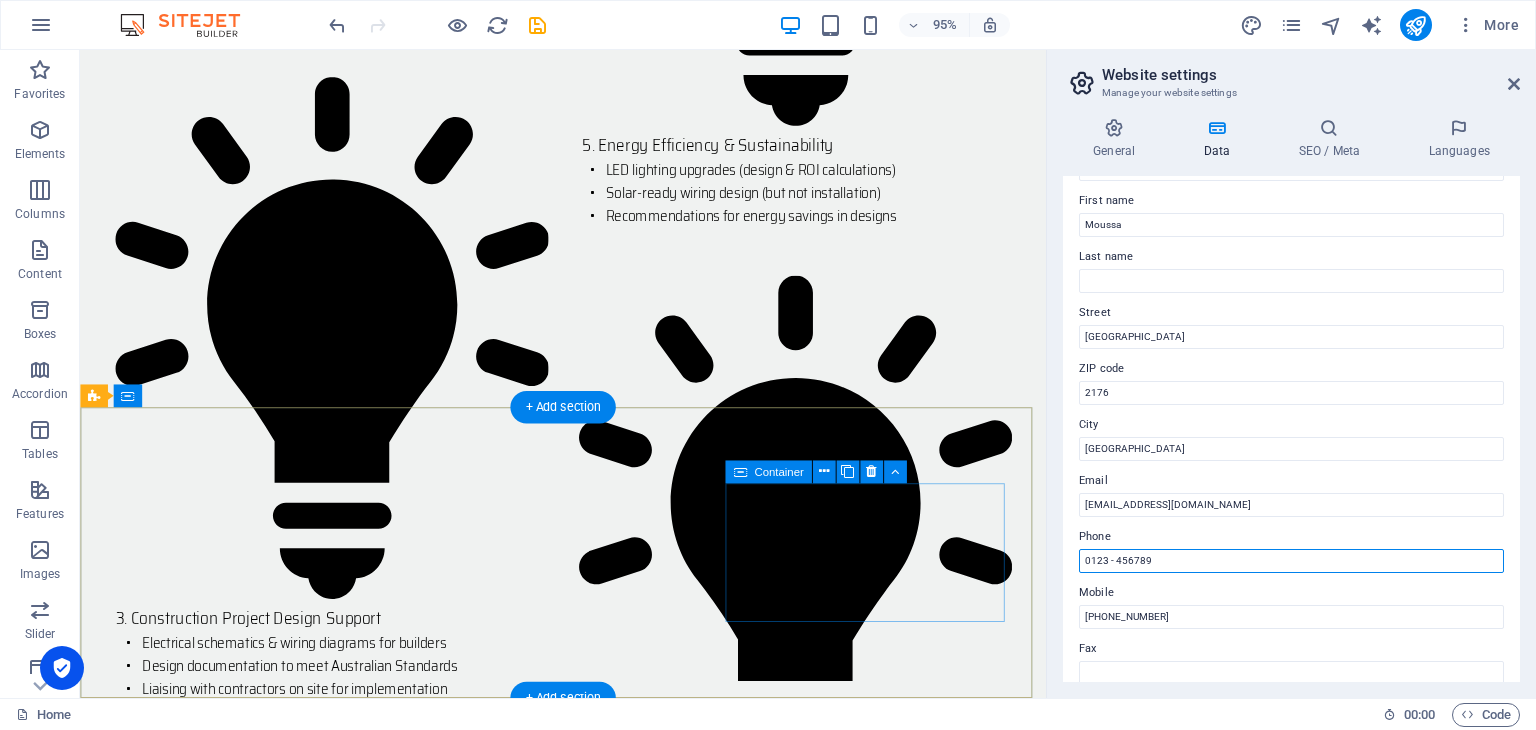 drag, startPoint x: 1257, startPoint y: 607, endPoint x: 1038, endPoint y: 608, distance: 219.00229 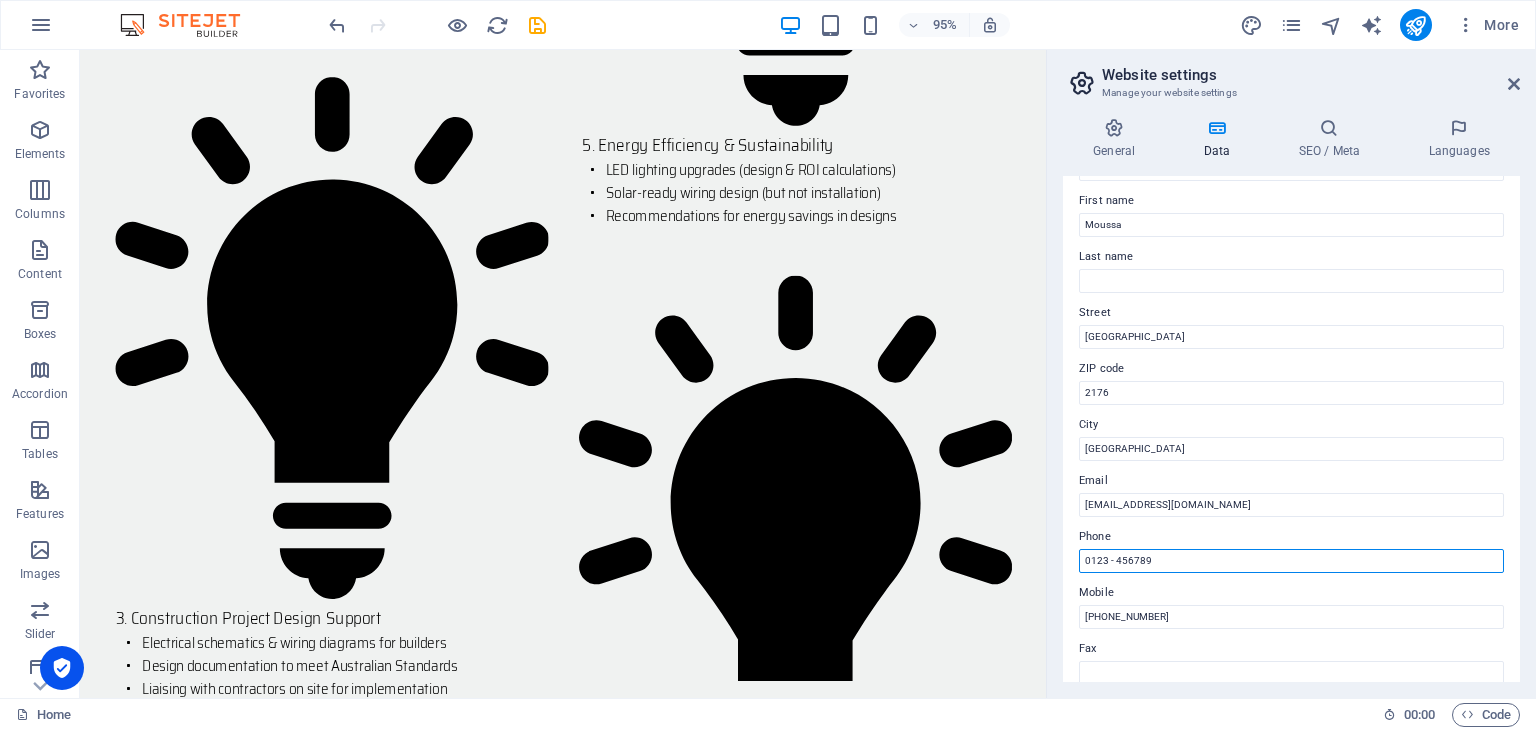 click on "0123 - 456789" at bounding box center [1291, 561] 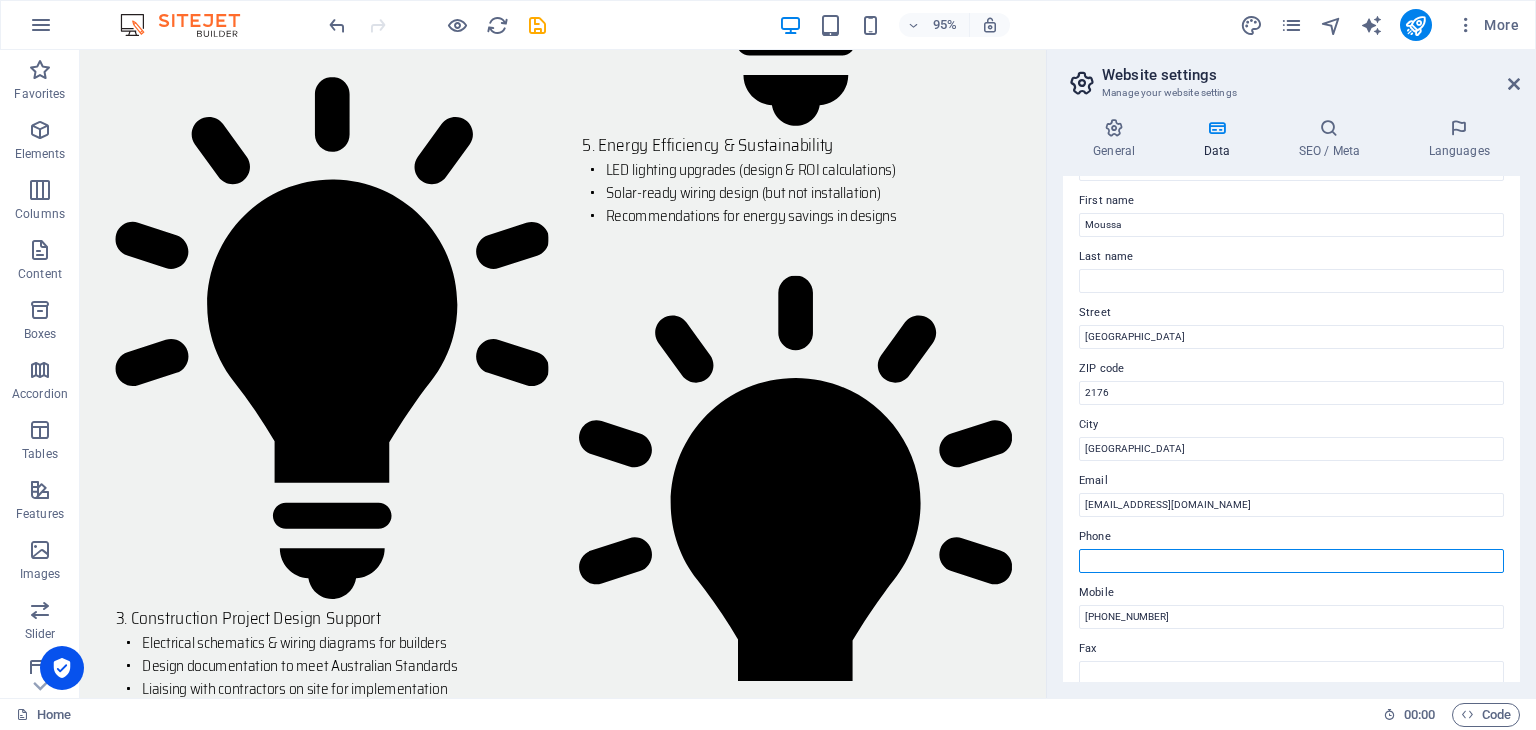 type 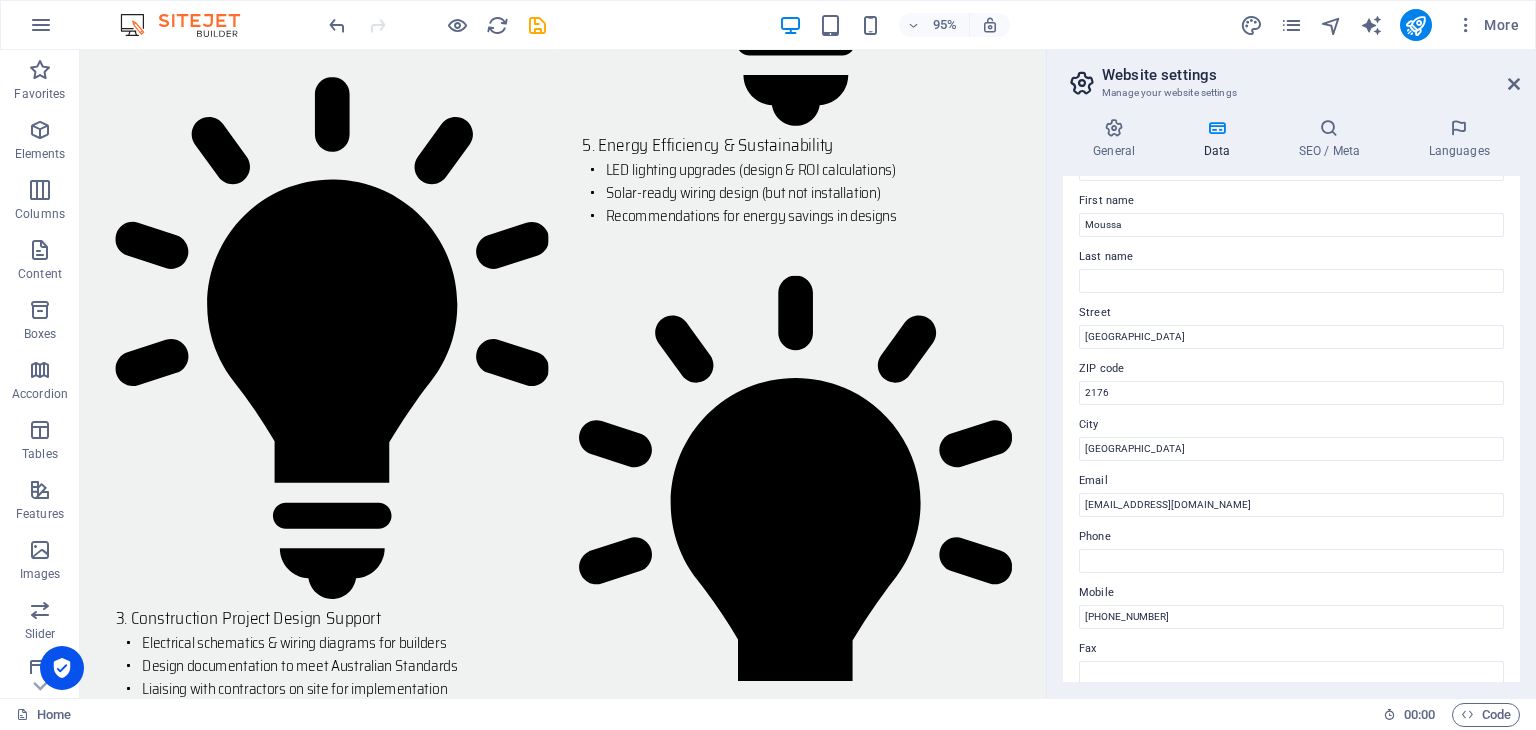 click on "Phone" at bounding box center (1291, 537) 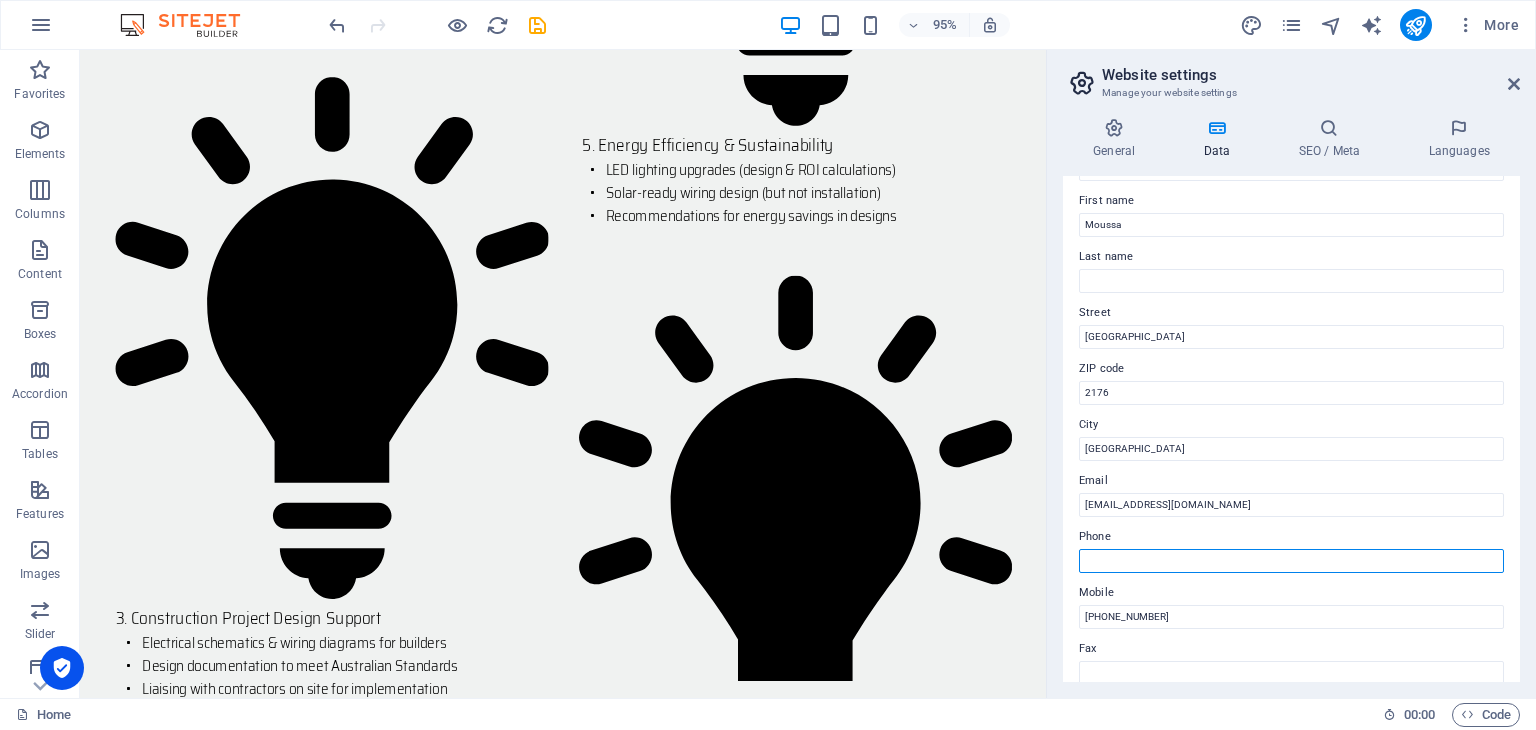 click on "Phone" at bounding box center [1291, 561] 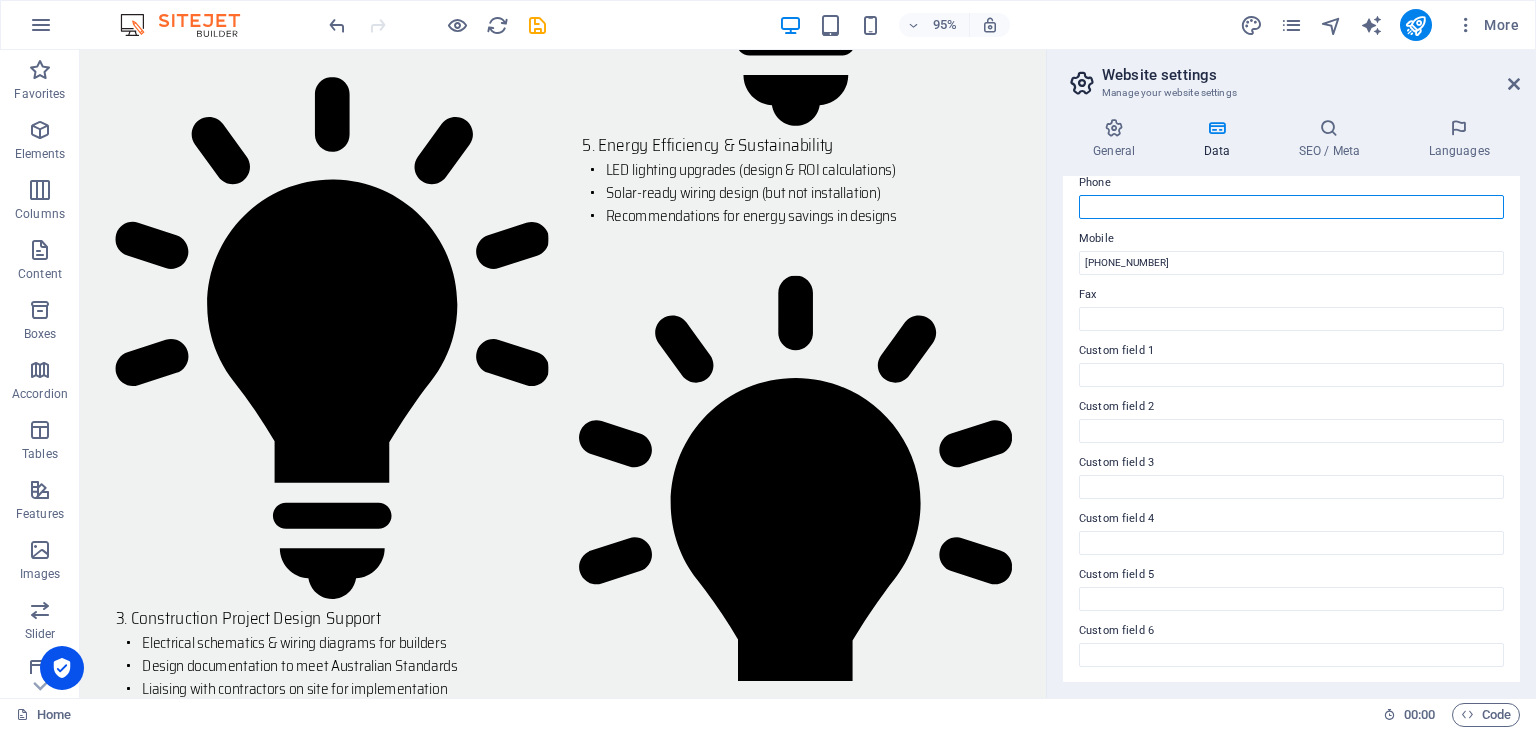 scroll, scrollTop: 0, scrollLeft: 0, axis: both 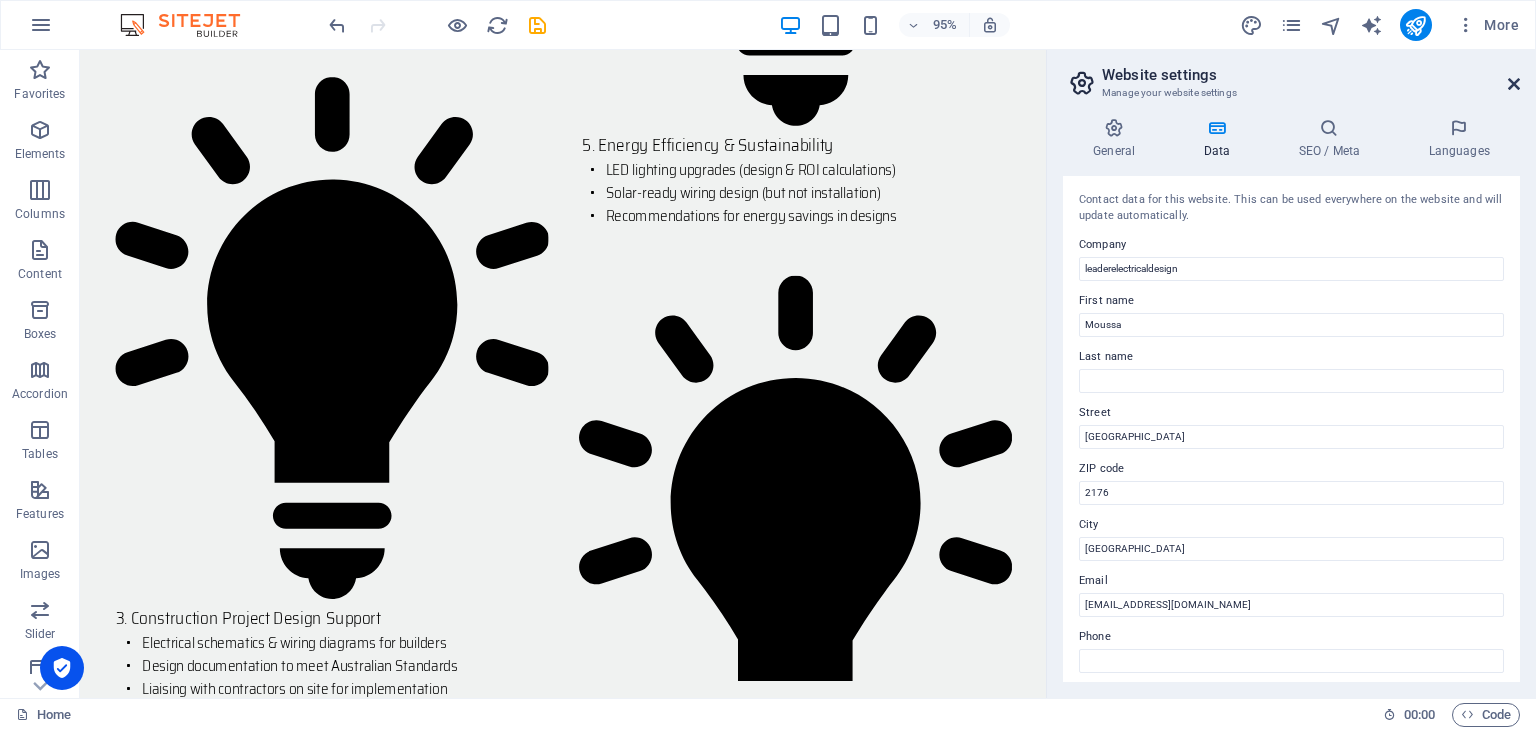 click at bounding box center [1514, 84] 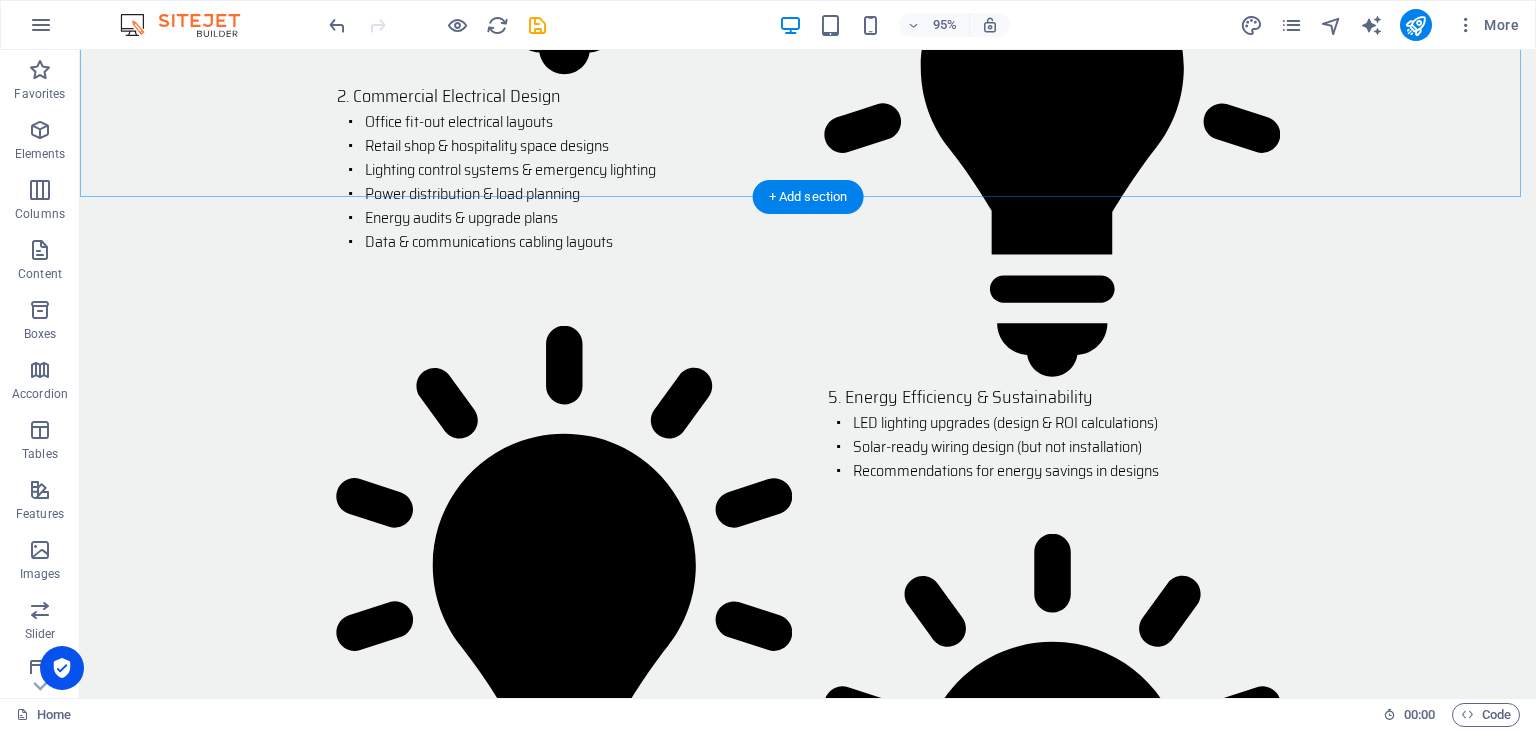 scroll, scrollTop: 3145, scrollLeft: 0, axis: vertical 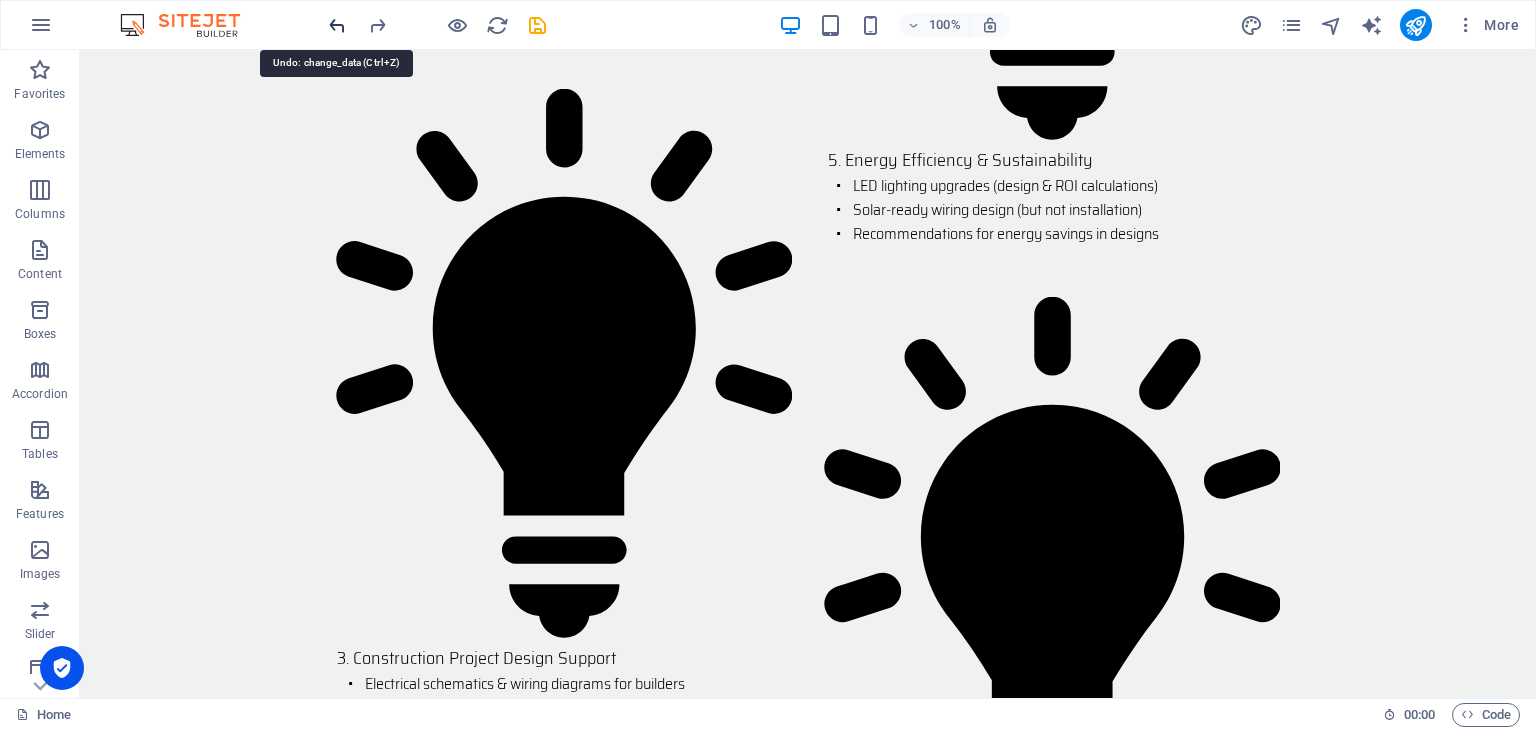 click at bounding box center (337, 25) 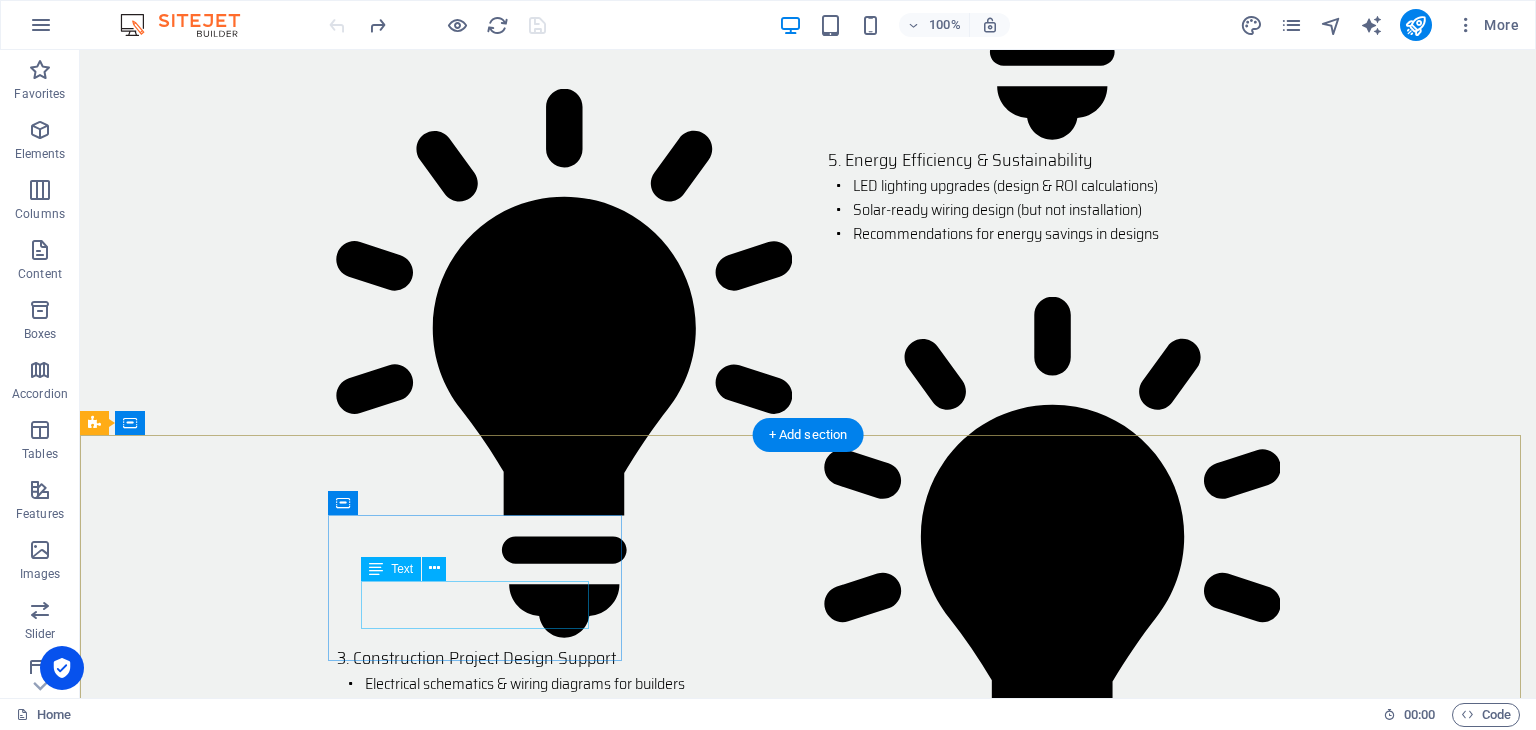 click on "[GEOGRAPHIC_DATA] [GEOGRAPHIC_DATA]   12345" at bounding box center [568, 3322] 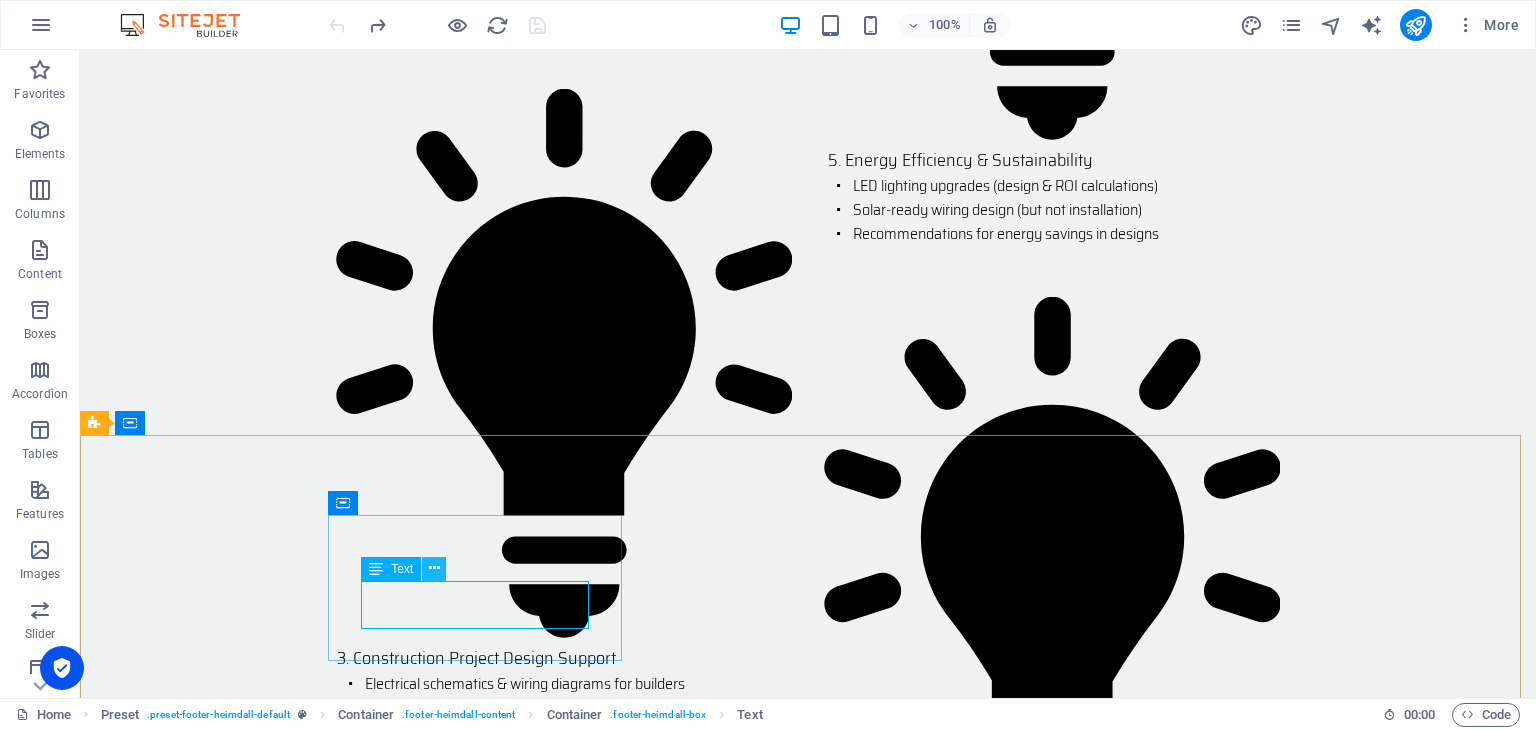 click at bounding box center (434, 568) 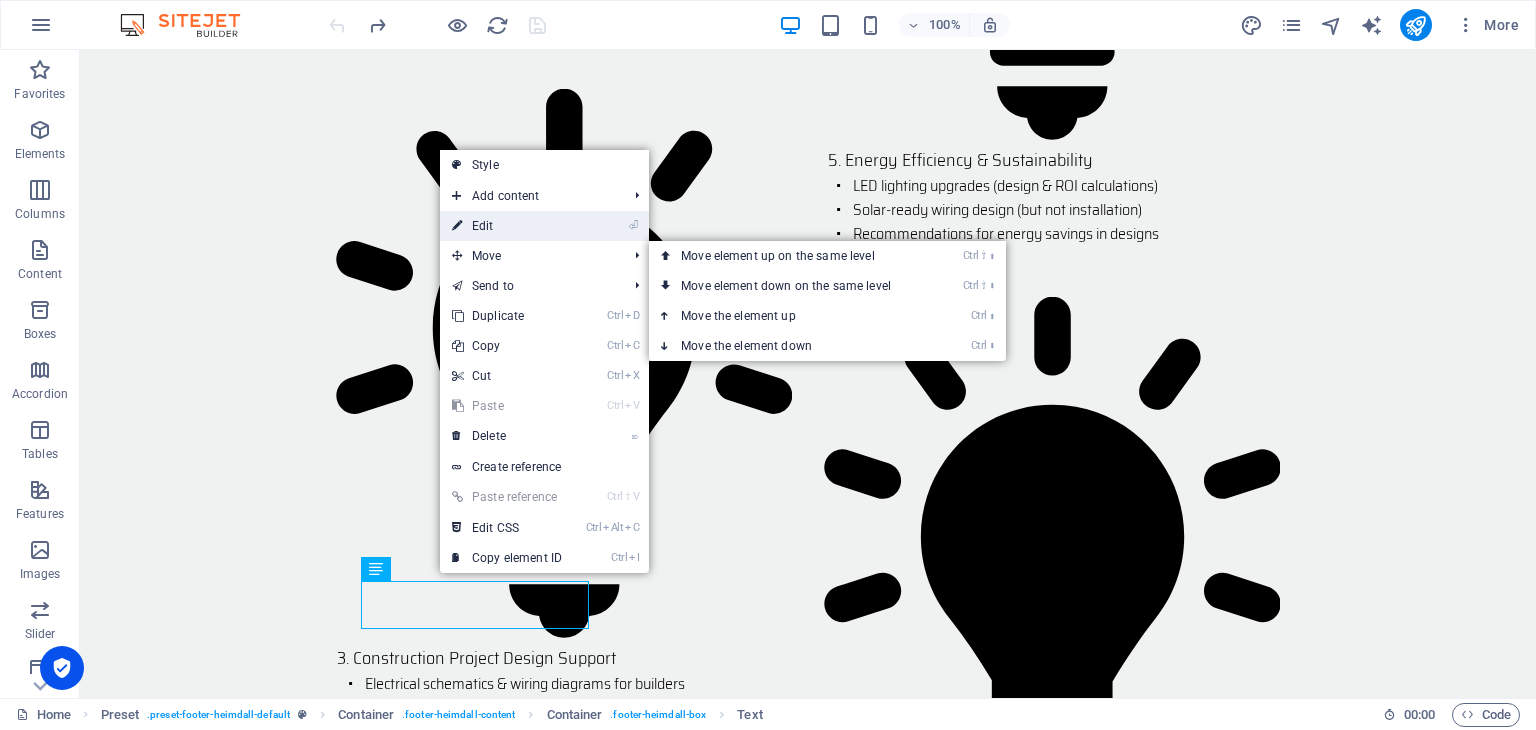 click on "⏎  Edit" at bounding box center [507, 226] 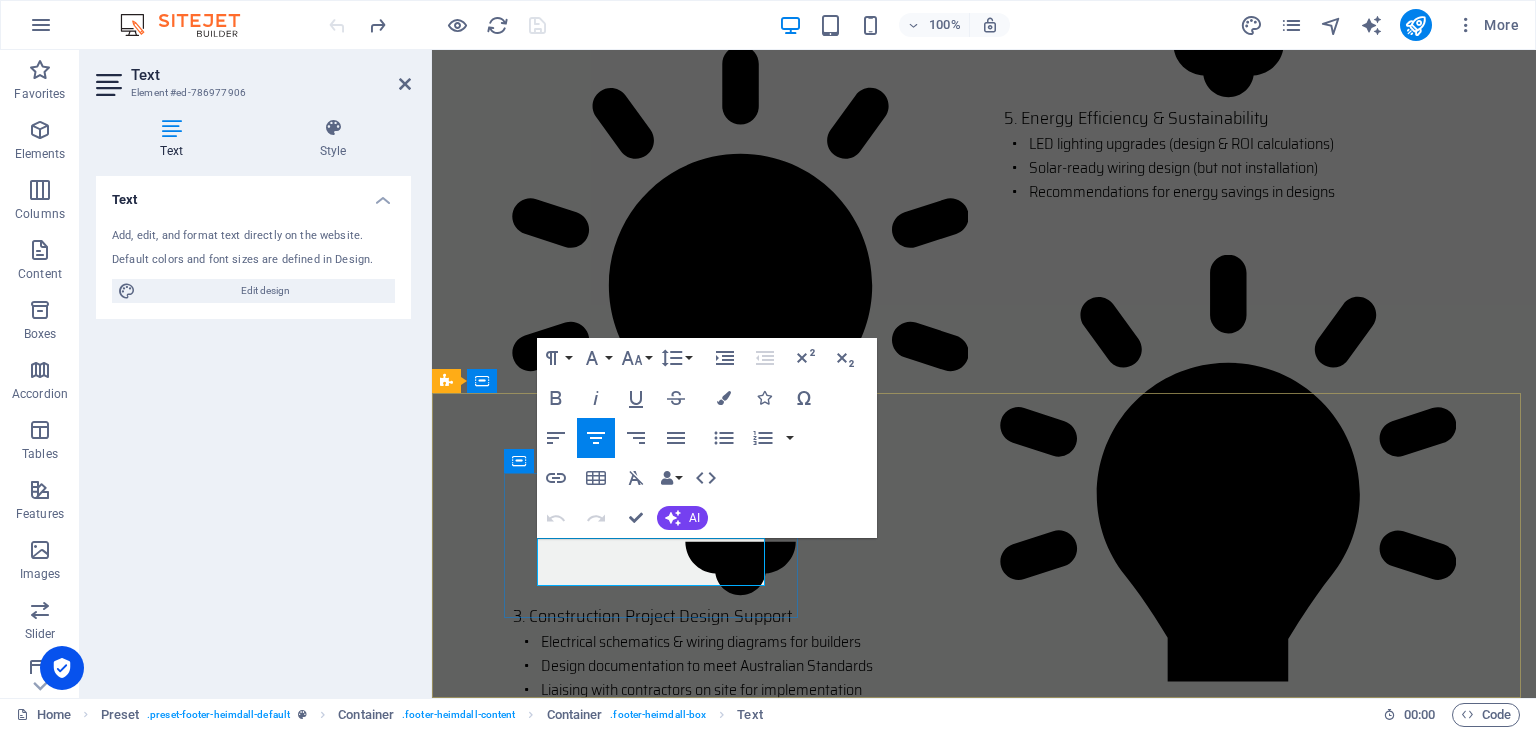 drag, startPoint x: 695, startPoint y: 574, endPoint x: 662, endPoint y: 580, distance: 33.54102 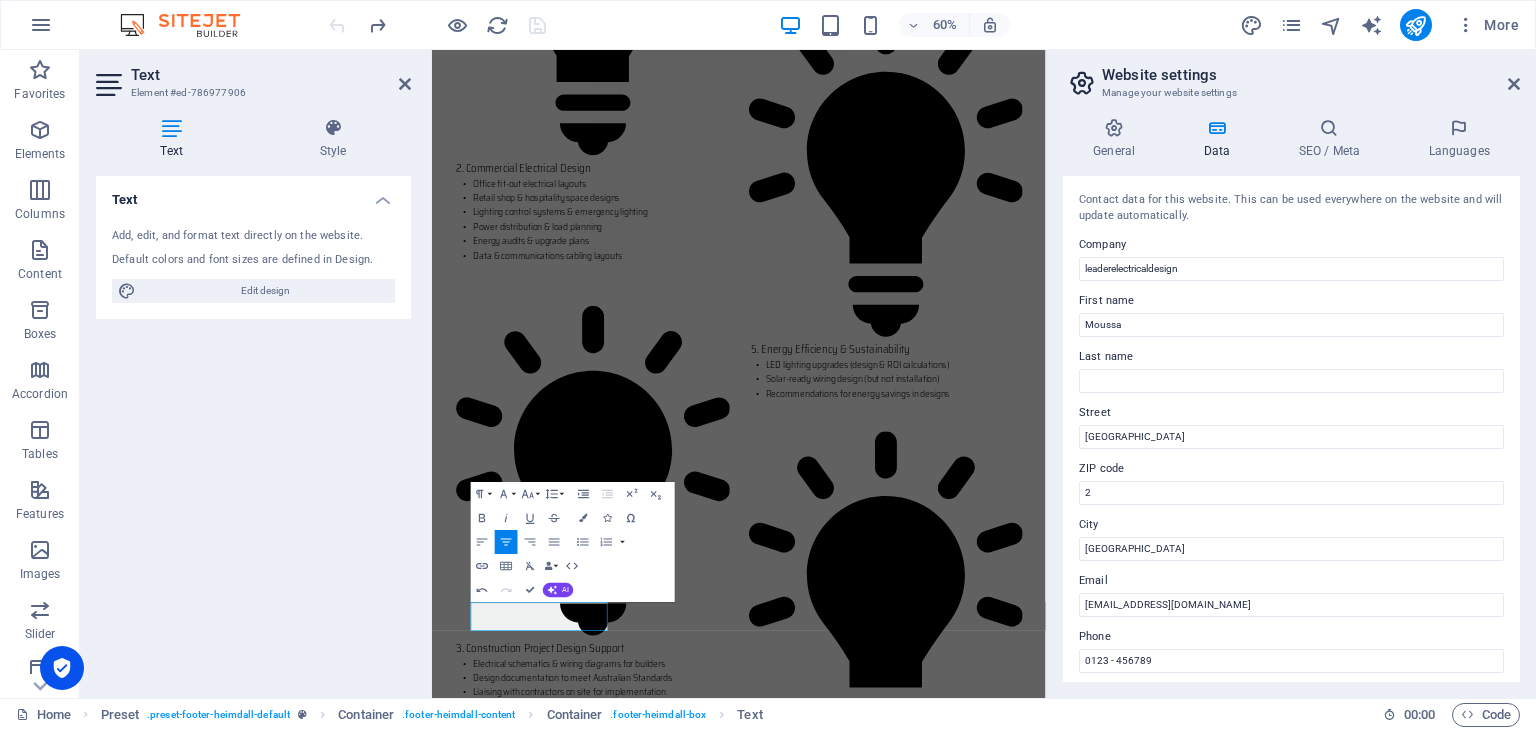 type 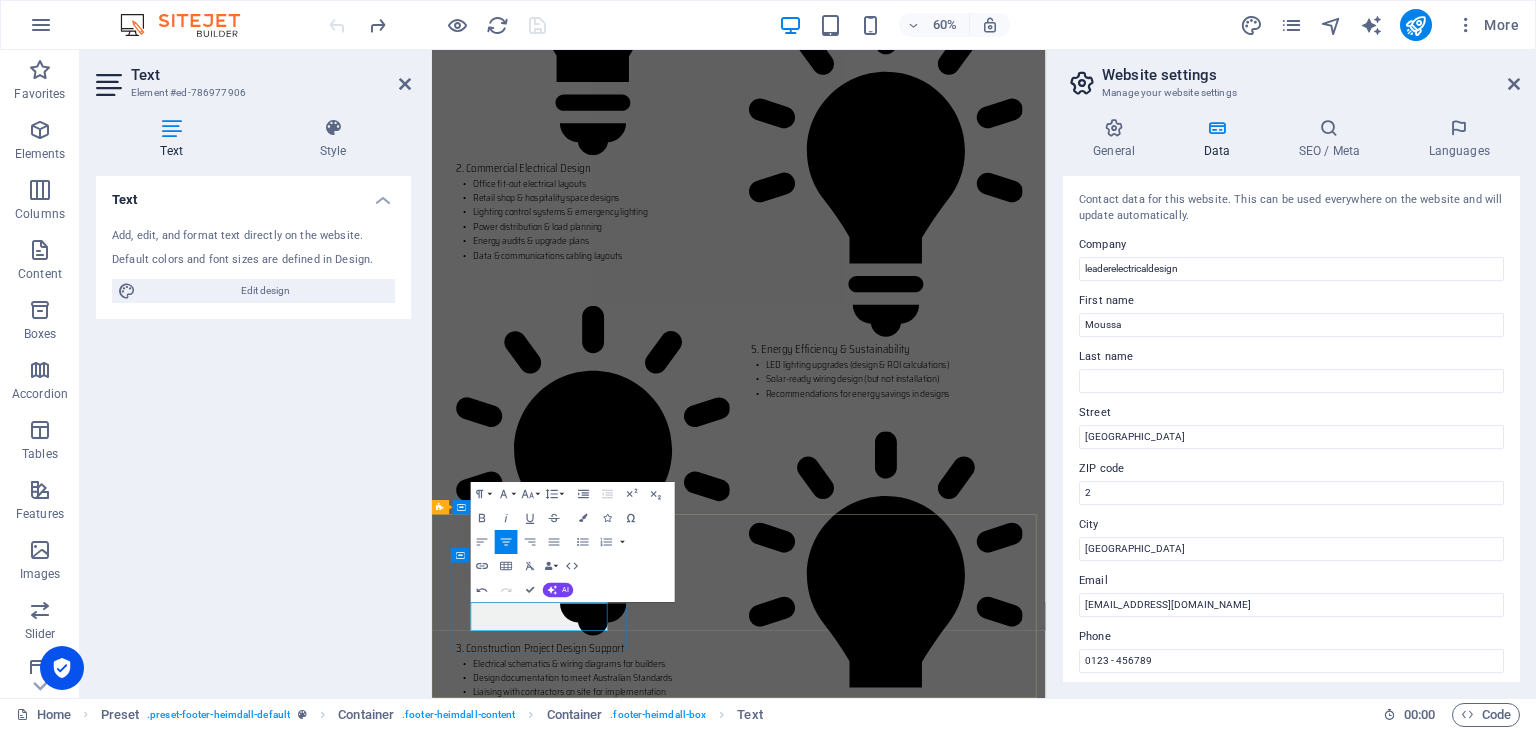click on "[GEOGRAPHIC_DATA]" at bounding box center [920, 3957] 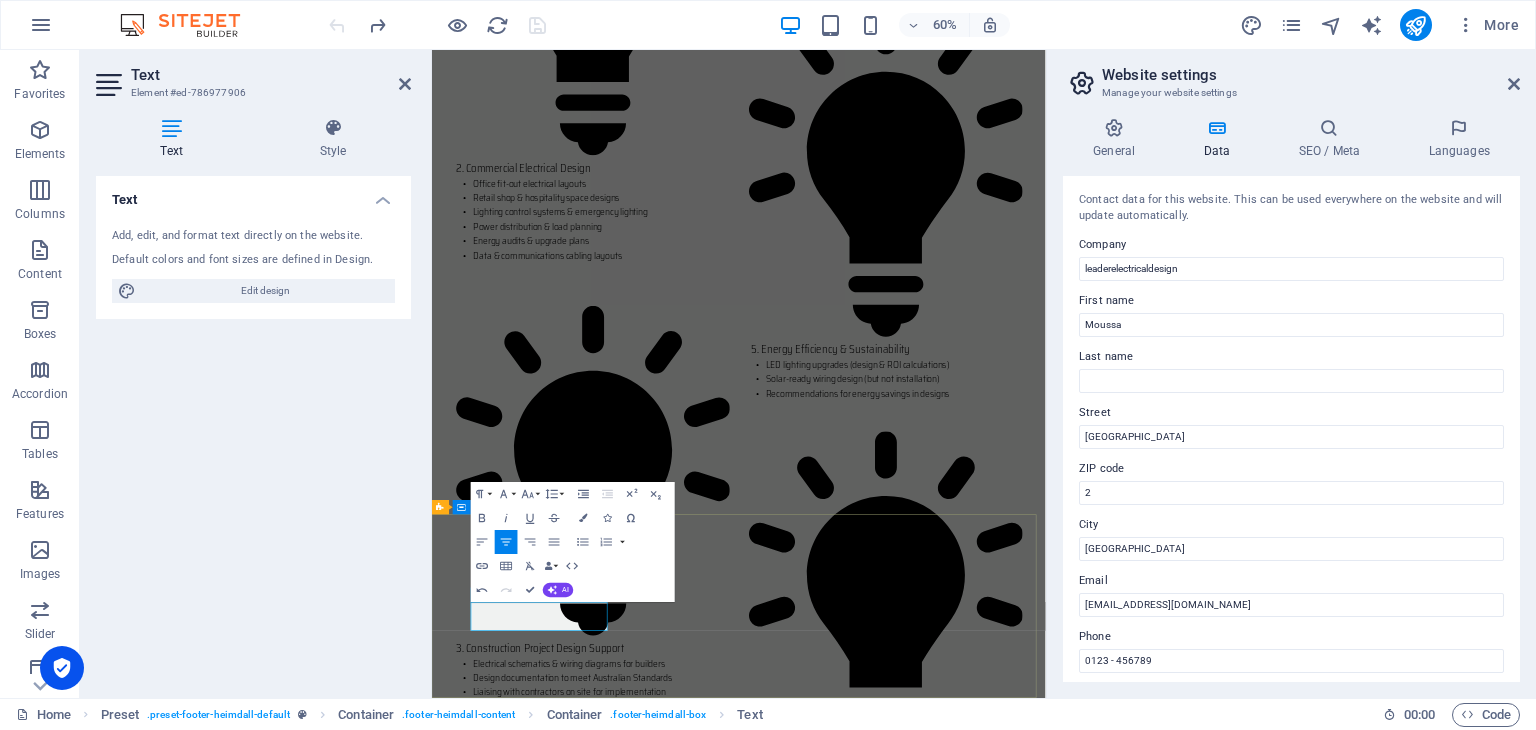 click on "Address [GEOGRAPHIC_DATA] Phone [PHONE_NUMBER] Contact [EMAIL_ADDRESS][DOMAIN_NAME]" at bounding box center [943, 4113] 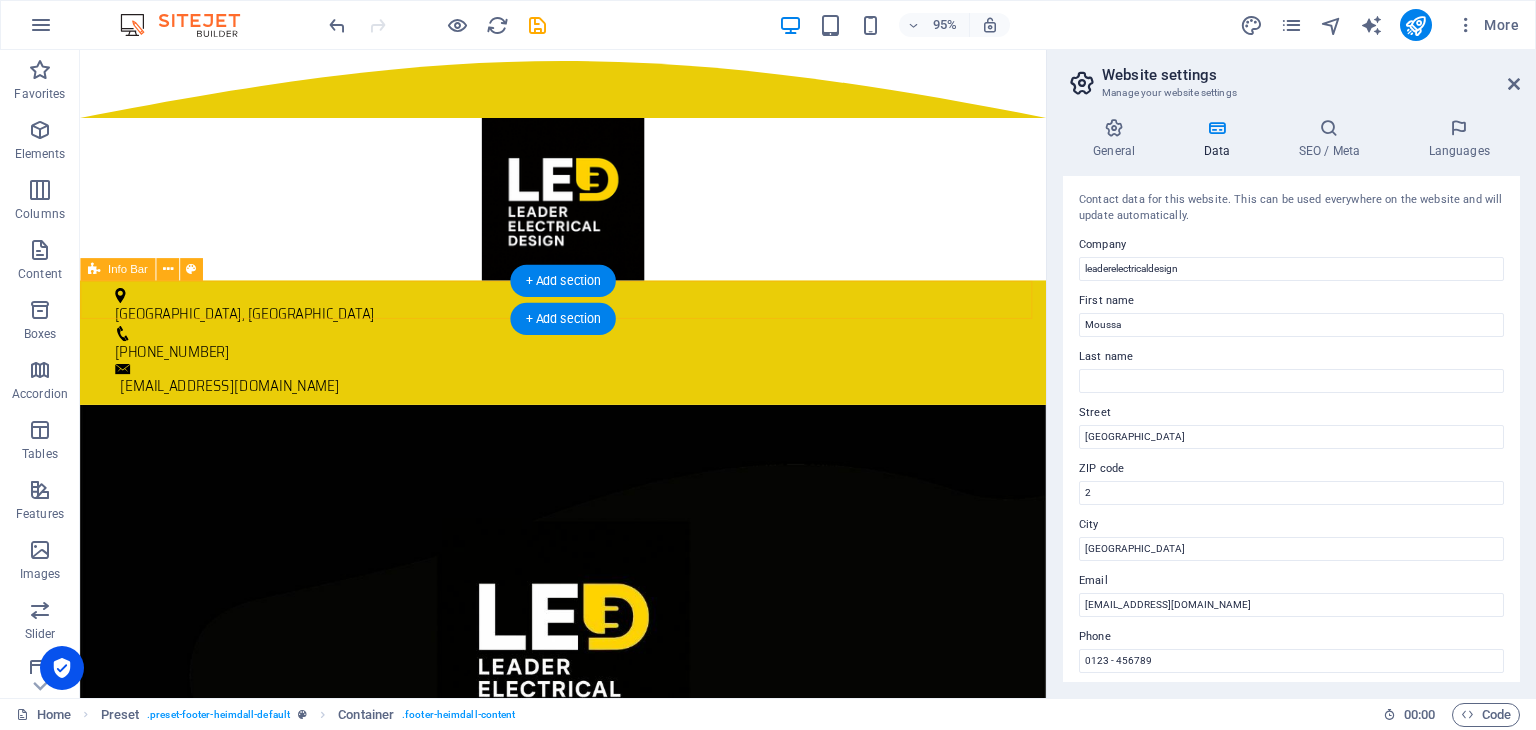 scroll, scrollTop: 0, scrollLeft: 0, axis: both 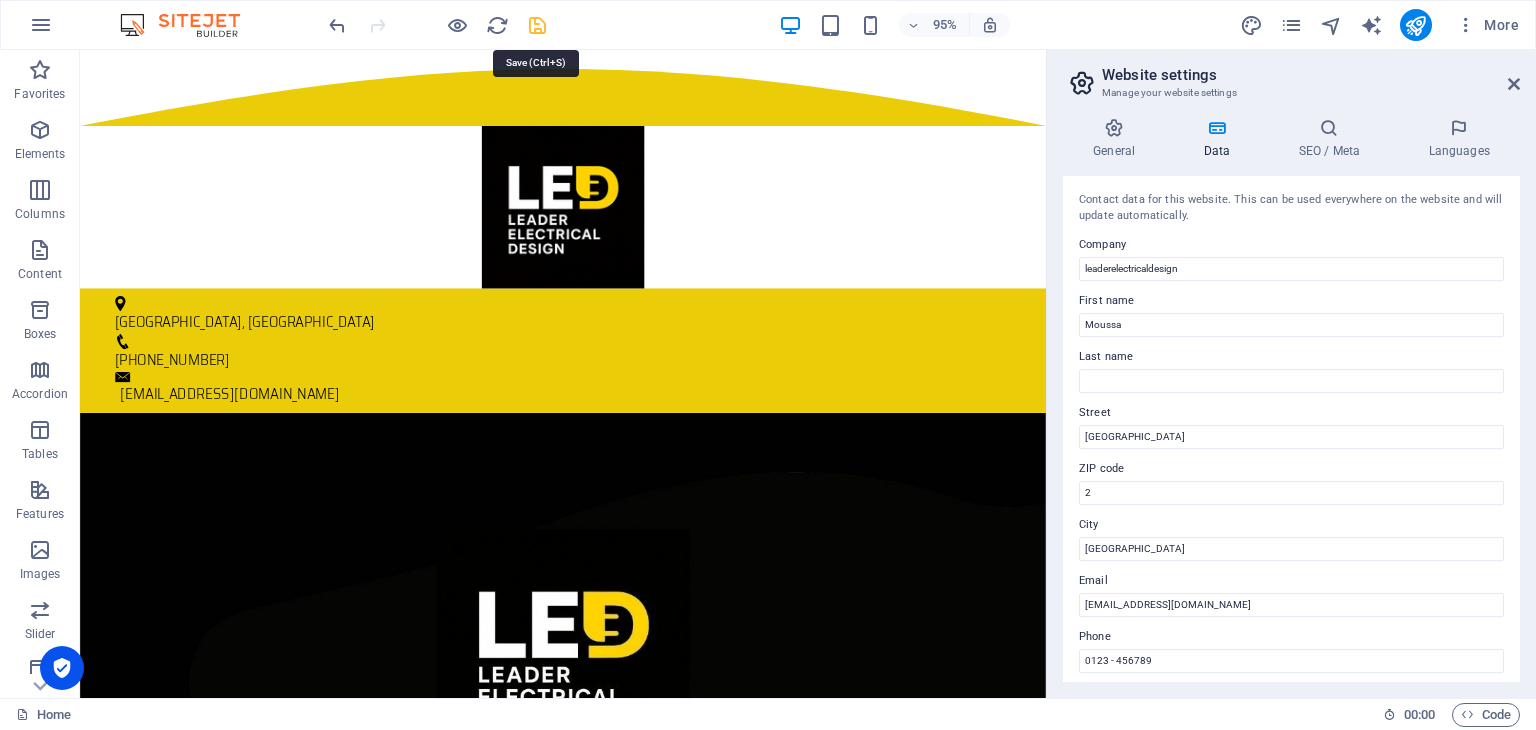 click at bounding box center [537, 25] 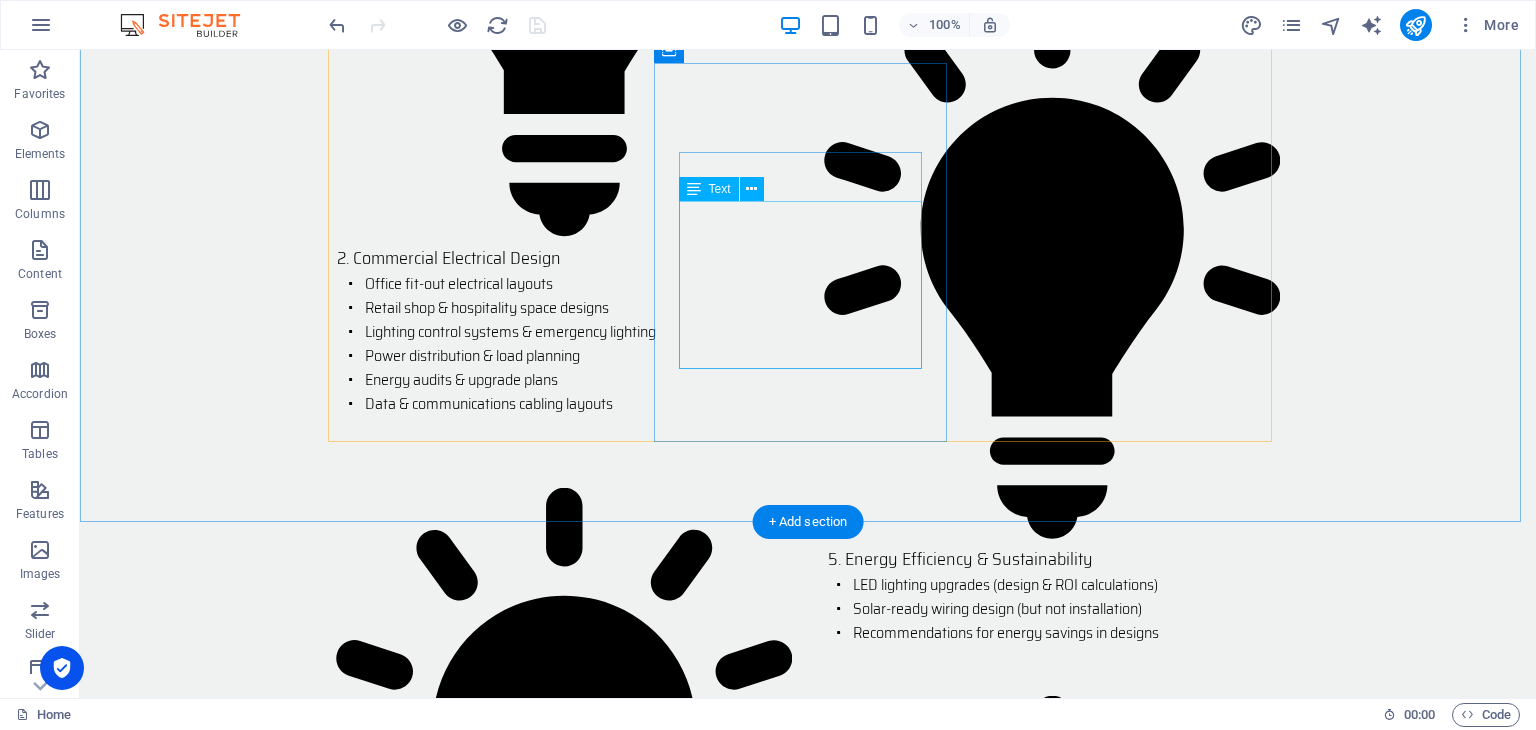 scroll, scrollTop: 3188, scrollLeft: 0, axis: vertical 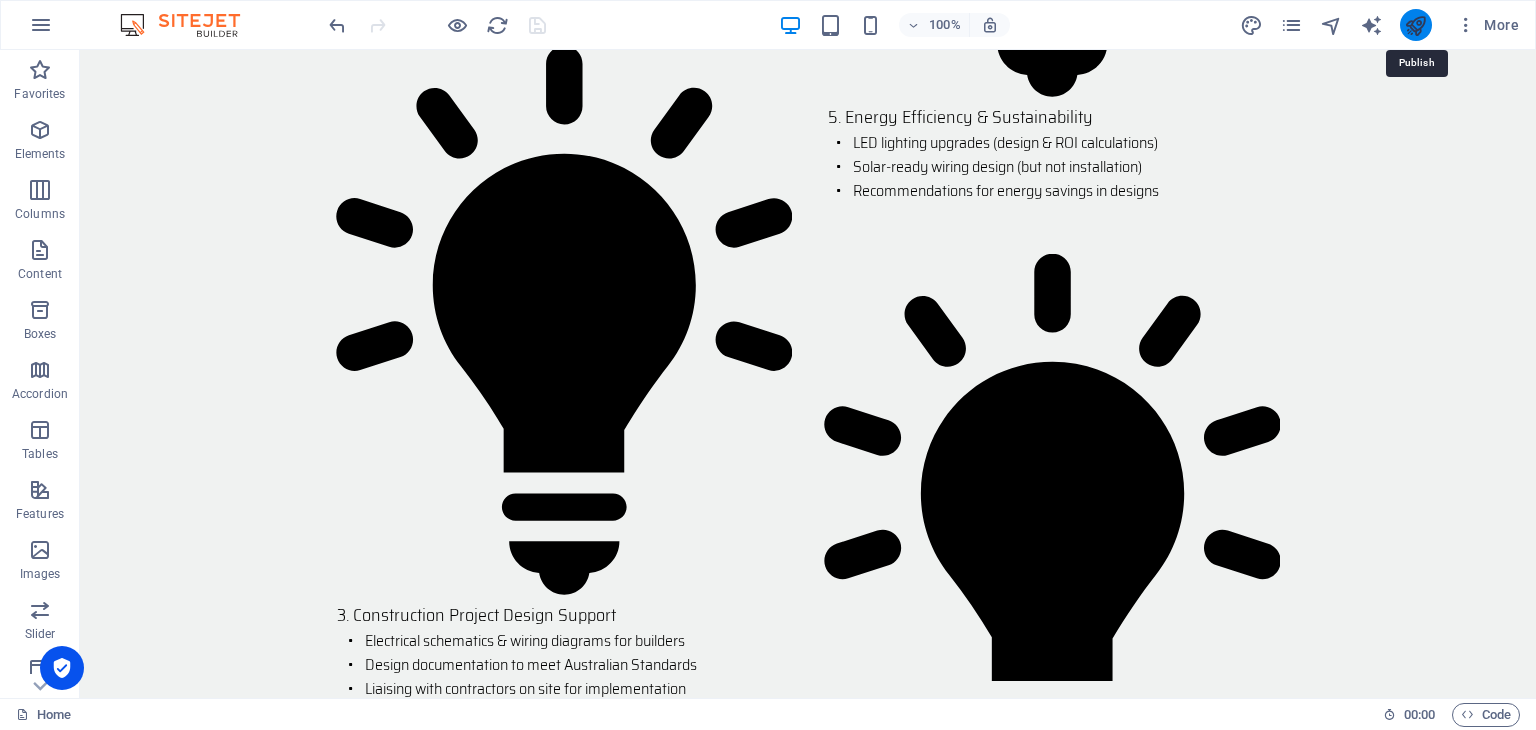 click at bounding box center (1415, 25) 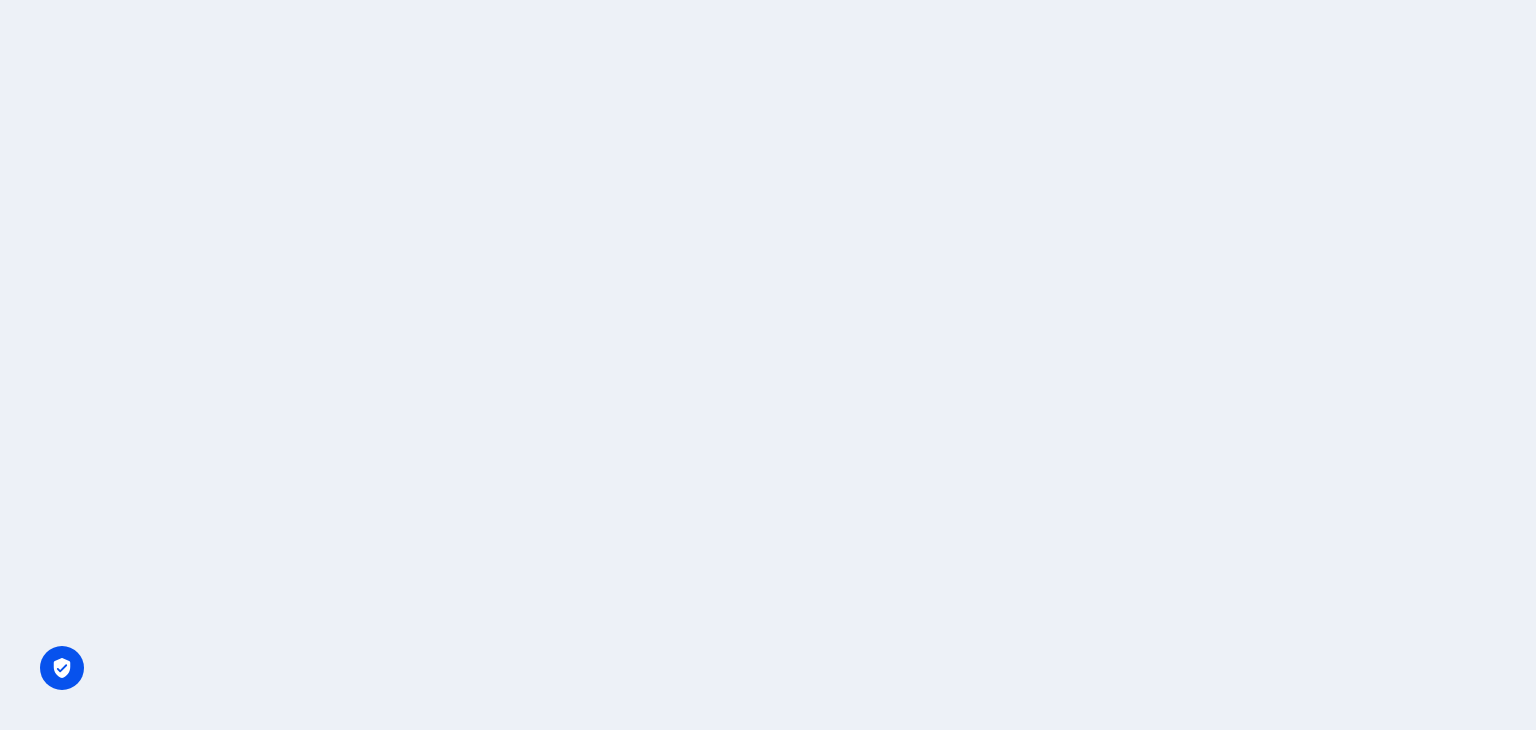 scroll, scrollTop: 0, scrollLeft: 0, axis: both 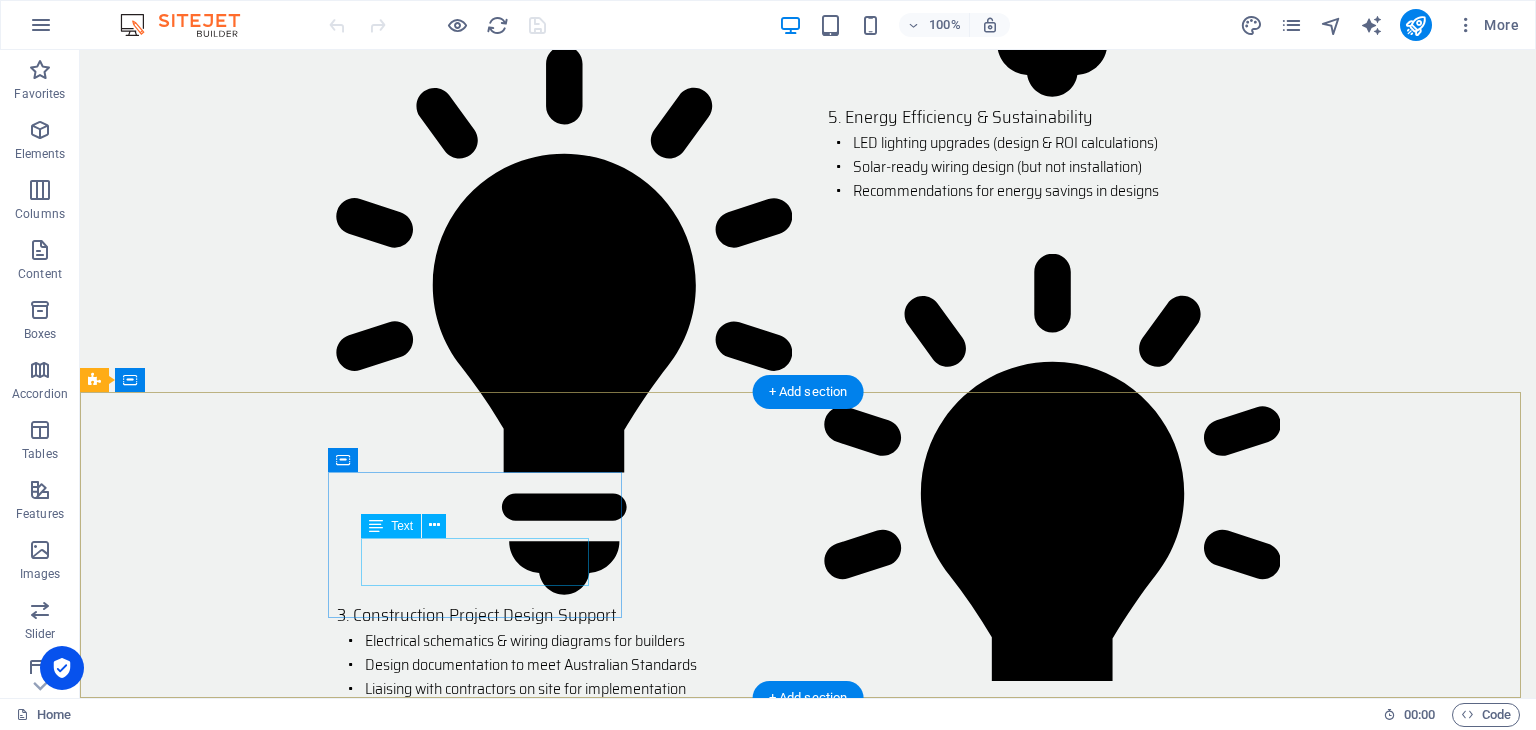 click on "Sydney Australia   2" at bounding box center (568, 3279) 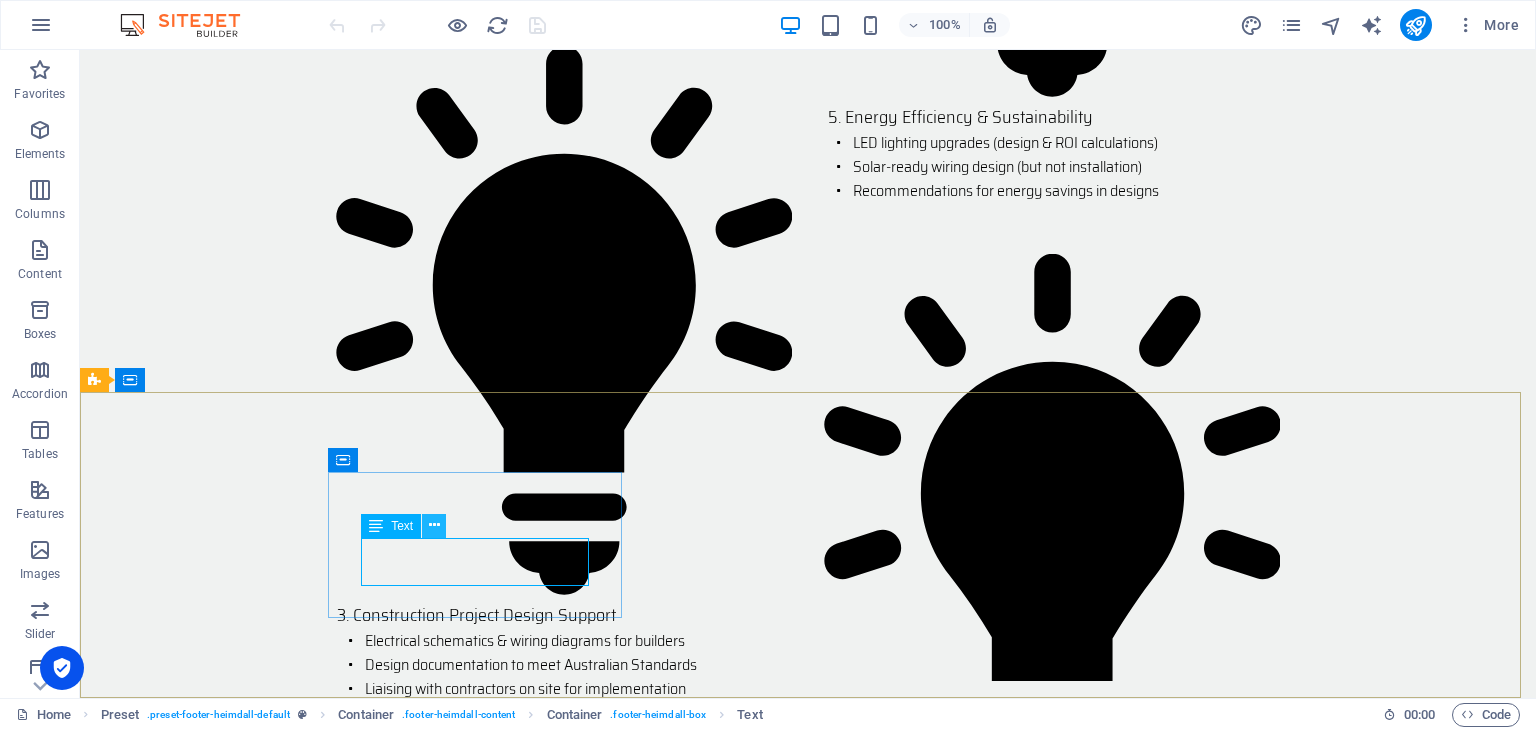 click at bounding box center (434, 525) 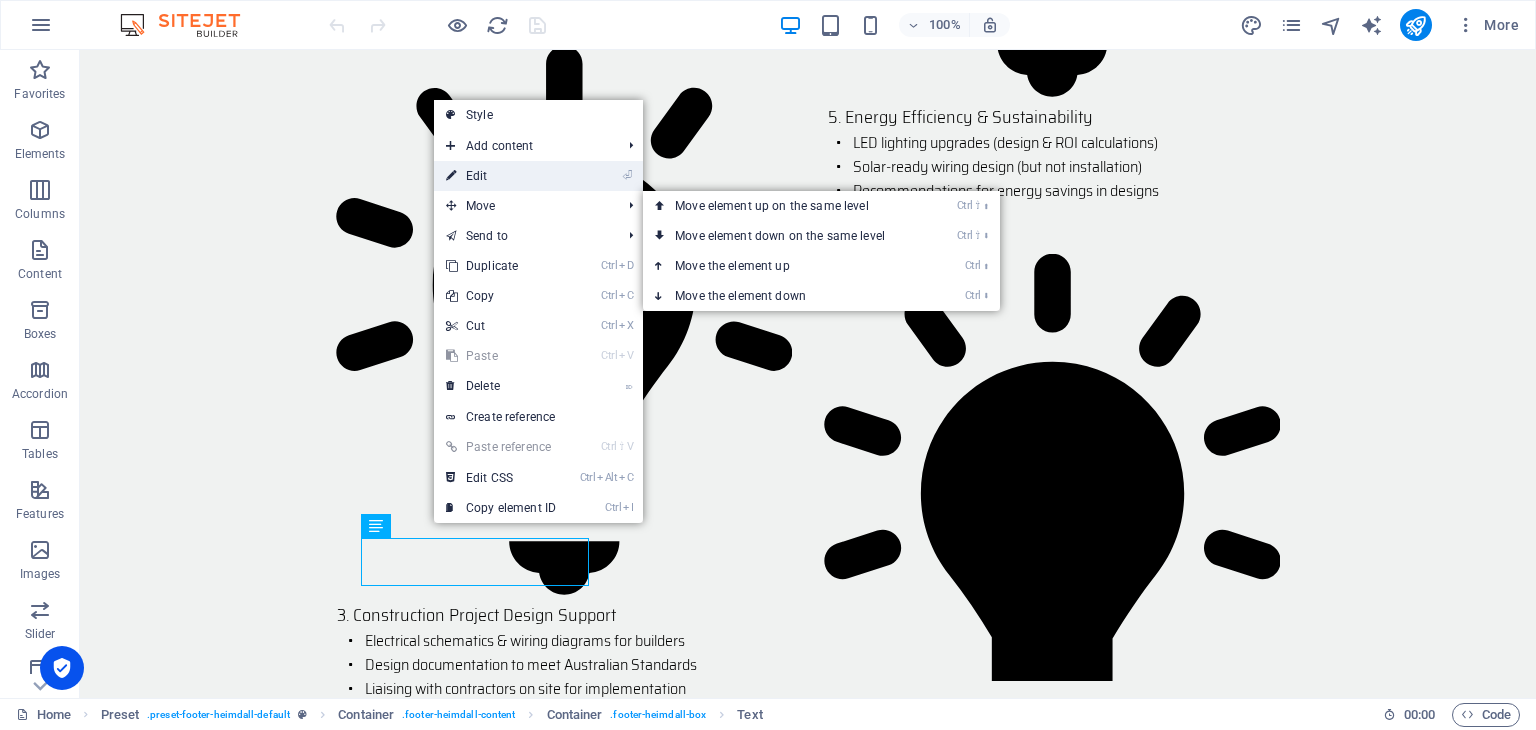 click on "⏎  Edit" at bounding box center [501, 176] 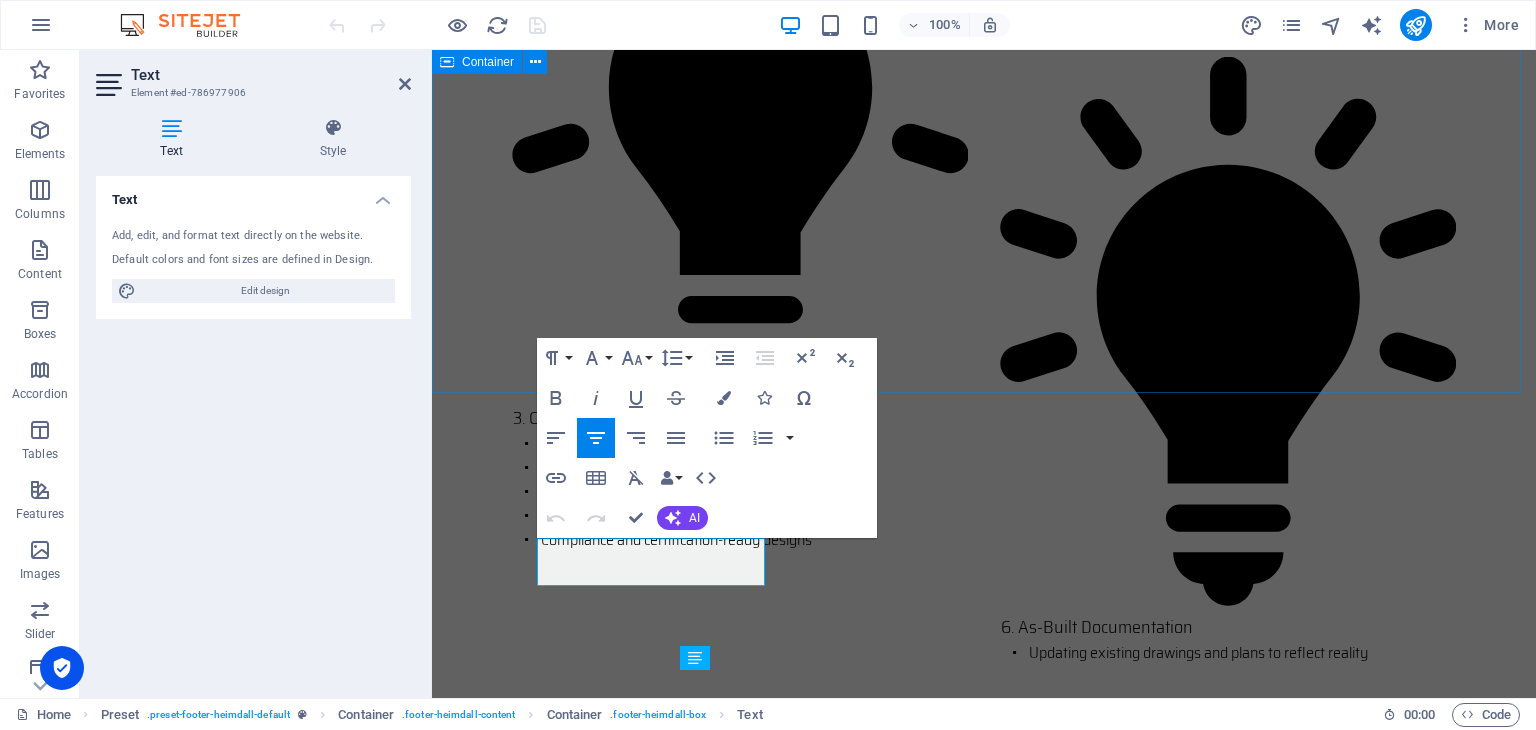 scroll, scrollTop: 2990, scrollLeft: 0, axis: vertical 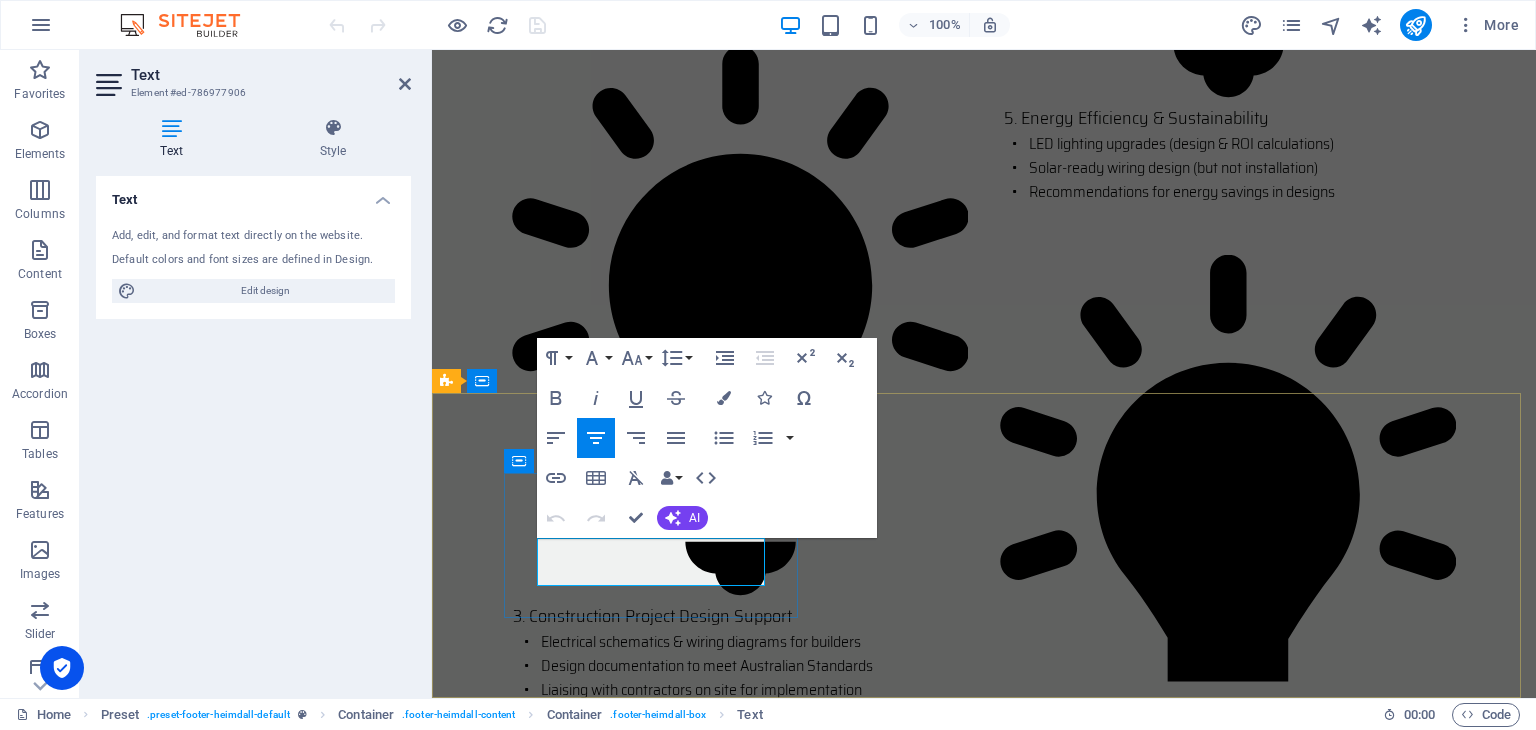 click on "2" at bounding box center [989, 3291] 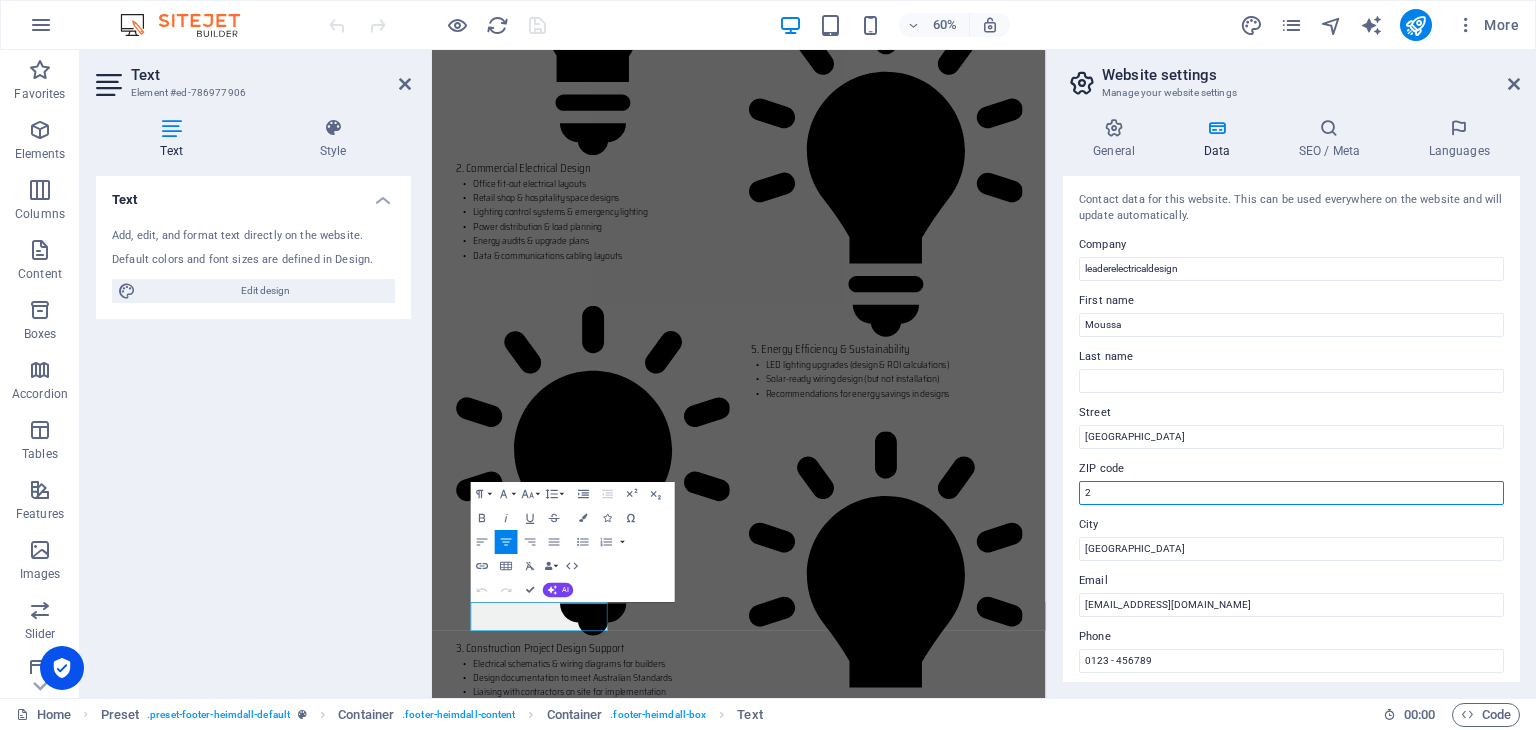 click on "2" at bounding box center (1291, 493) 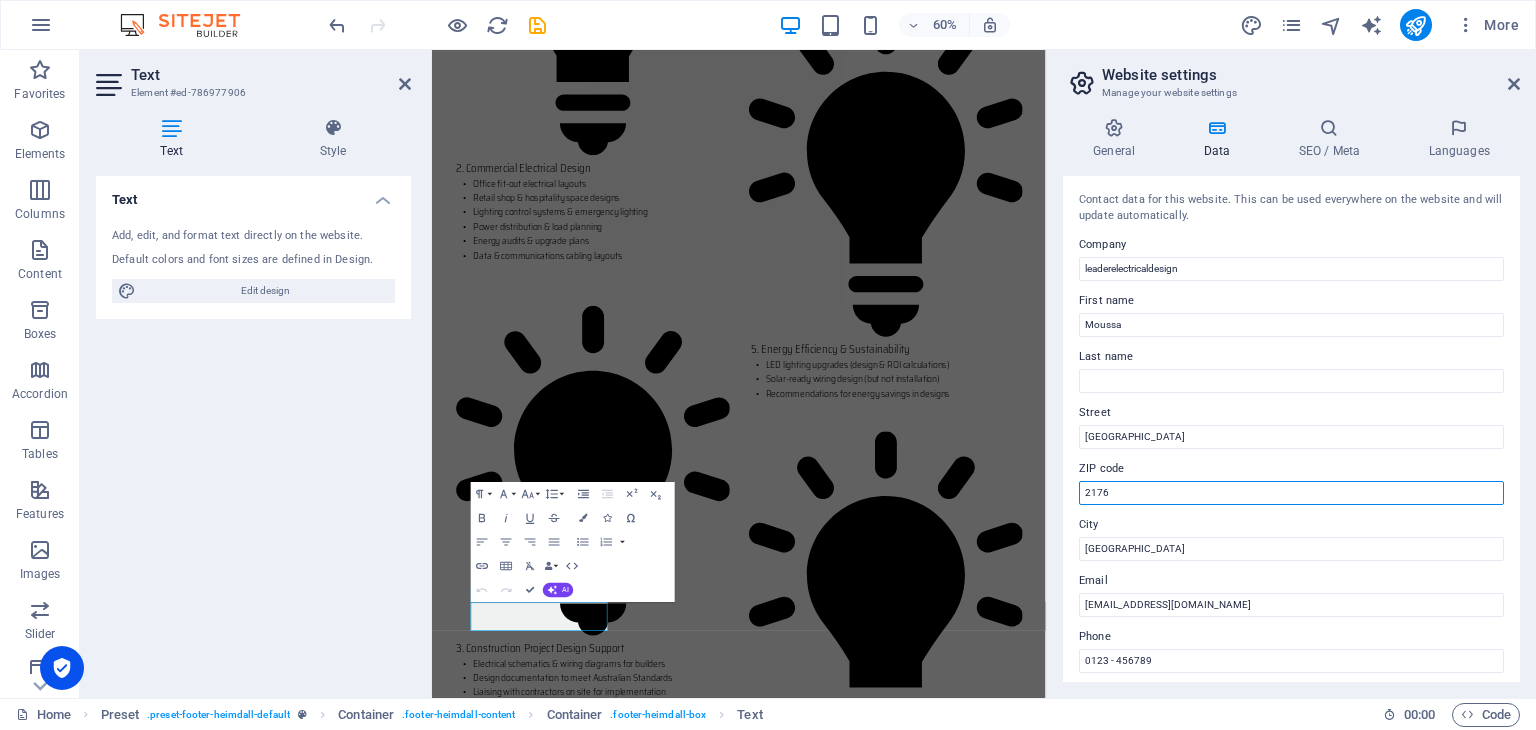 type on "2176" 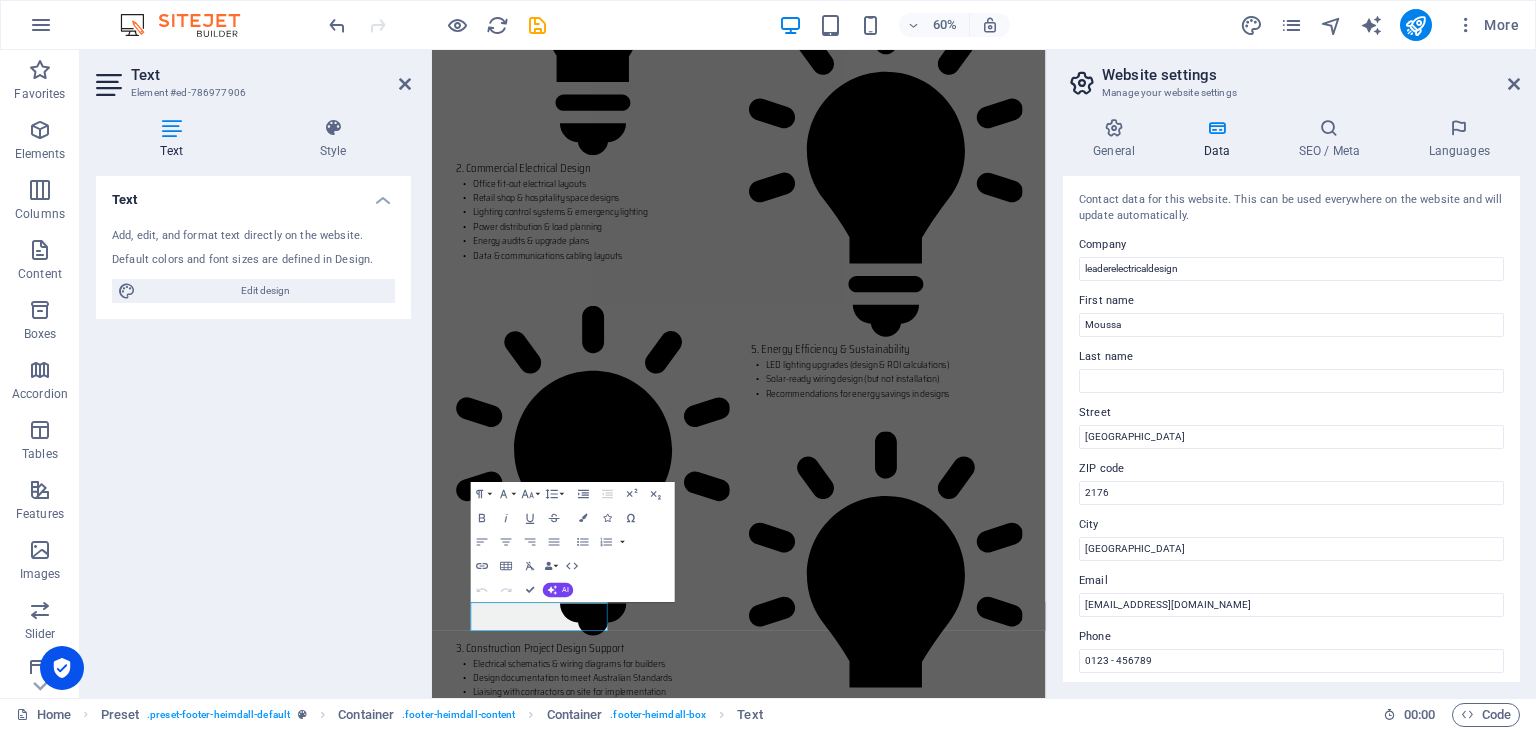 click on "ZIP code" at bounding box center [1291, 469] 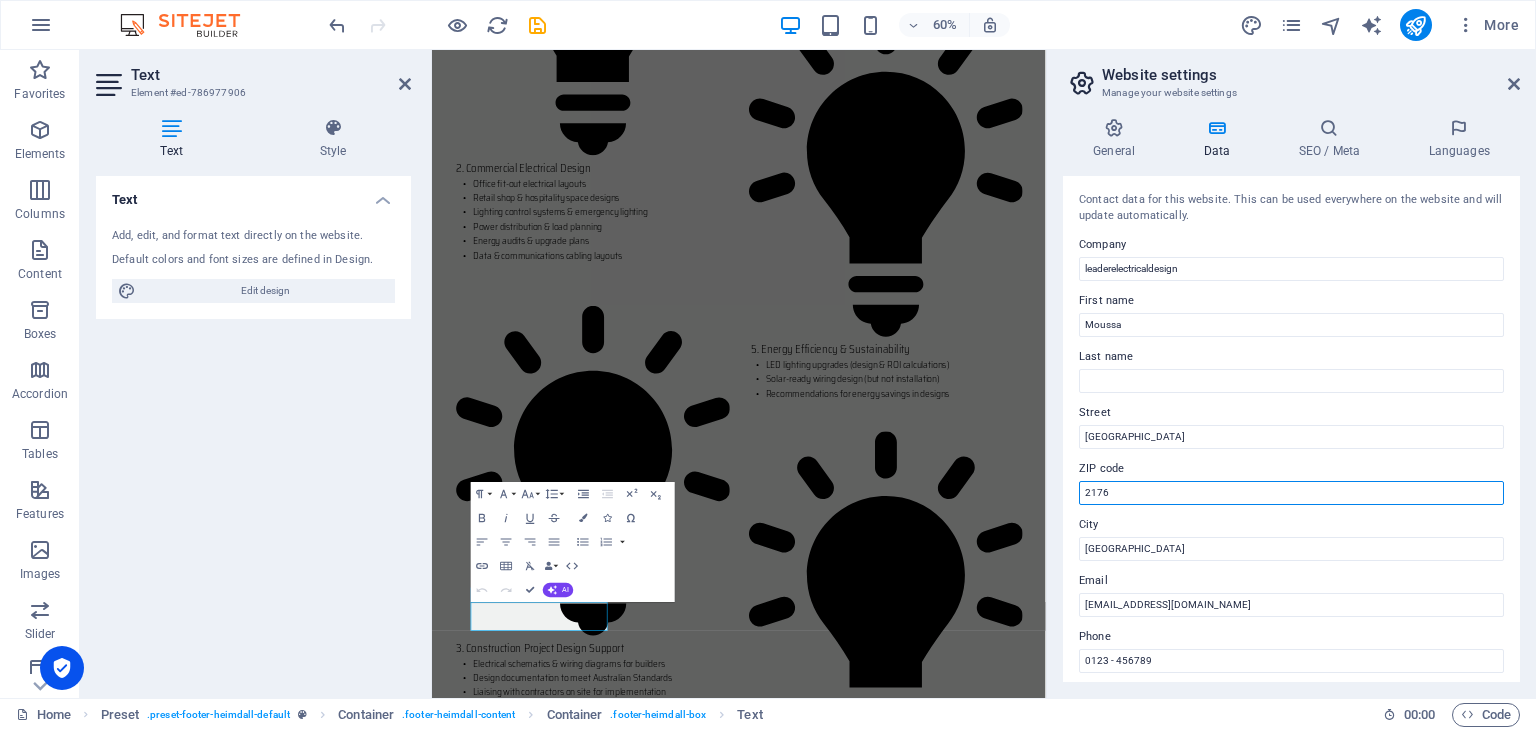 click on "2176" at bounding box center (1291, 493) 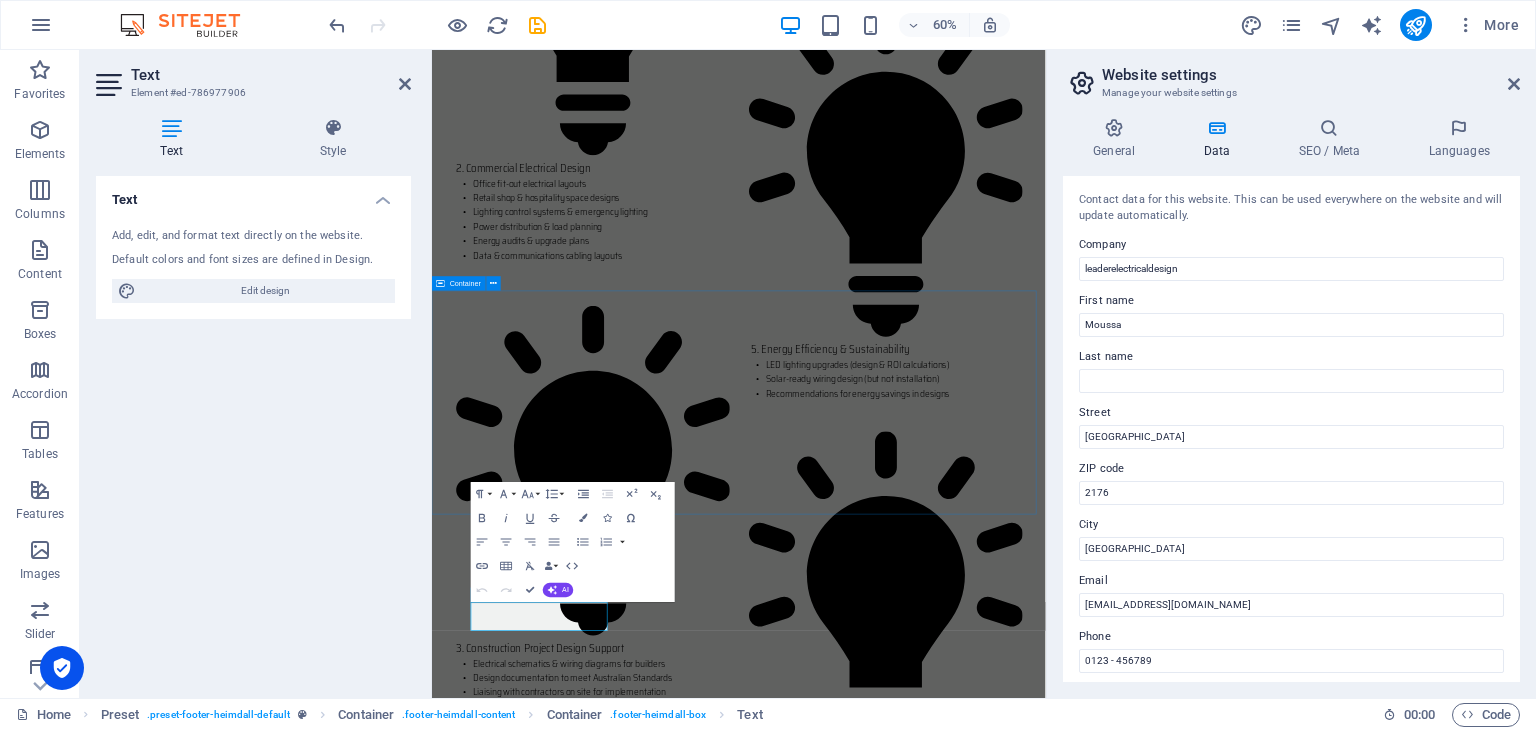 click on "Why Choose Us?      •Local expertise with global standards      •Customised designs for every space      •Australian-based, trusted professionals      •Proven track record in diverse projects" at bounding box center (943, 3462) 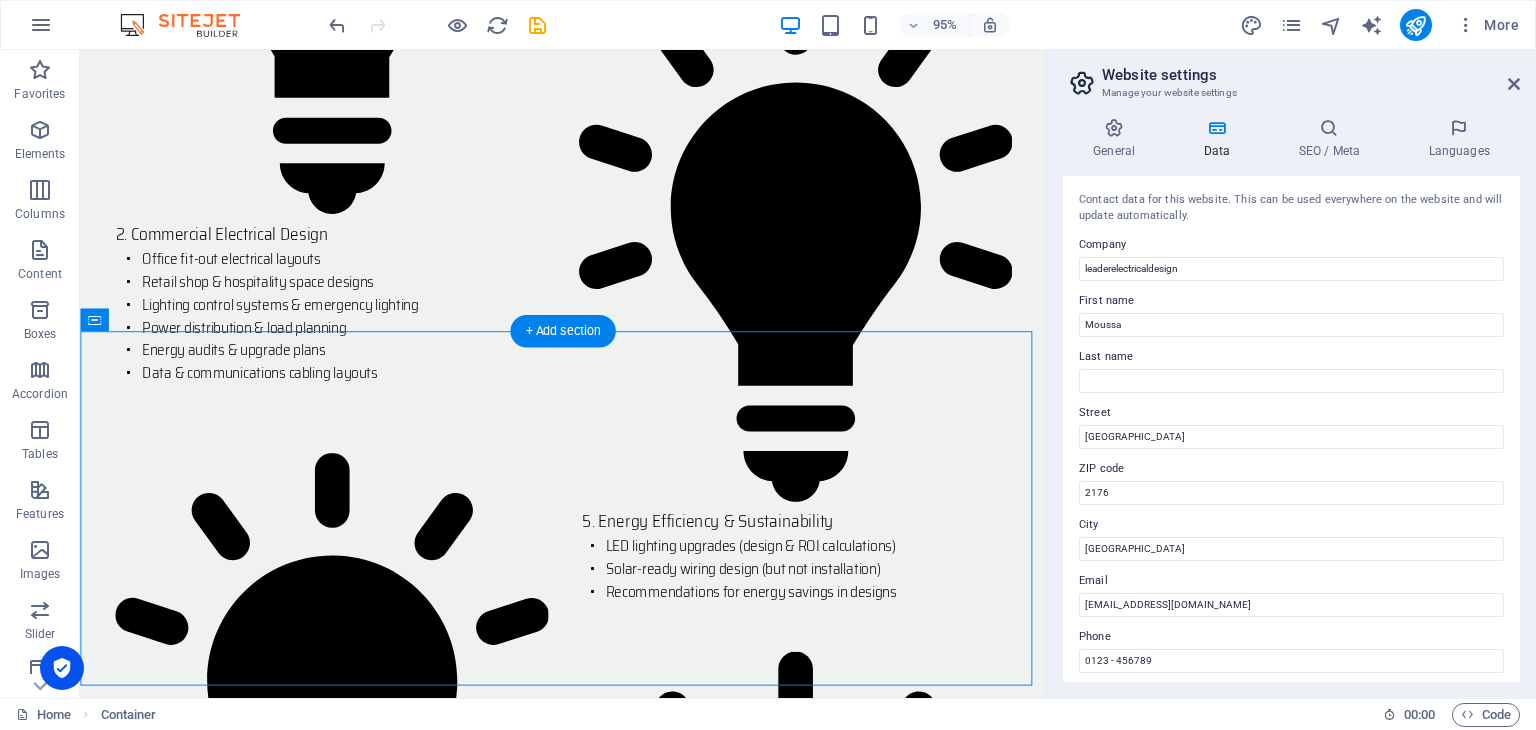scroll, scrollTop: 2908, scrollLeft: 0, axis: vertical 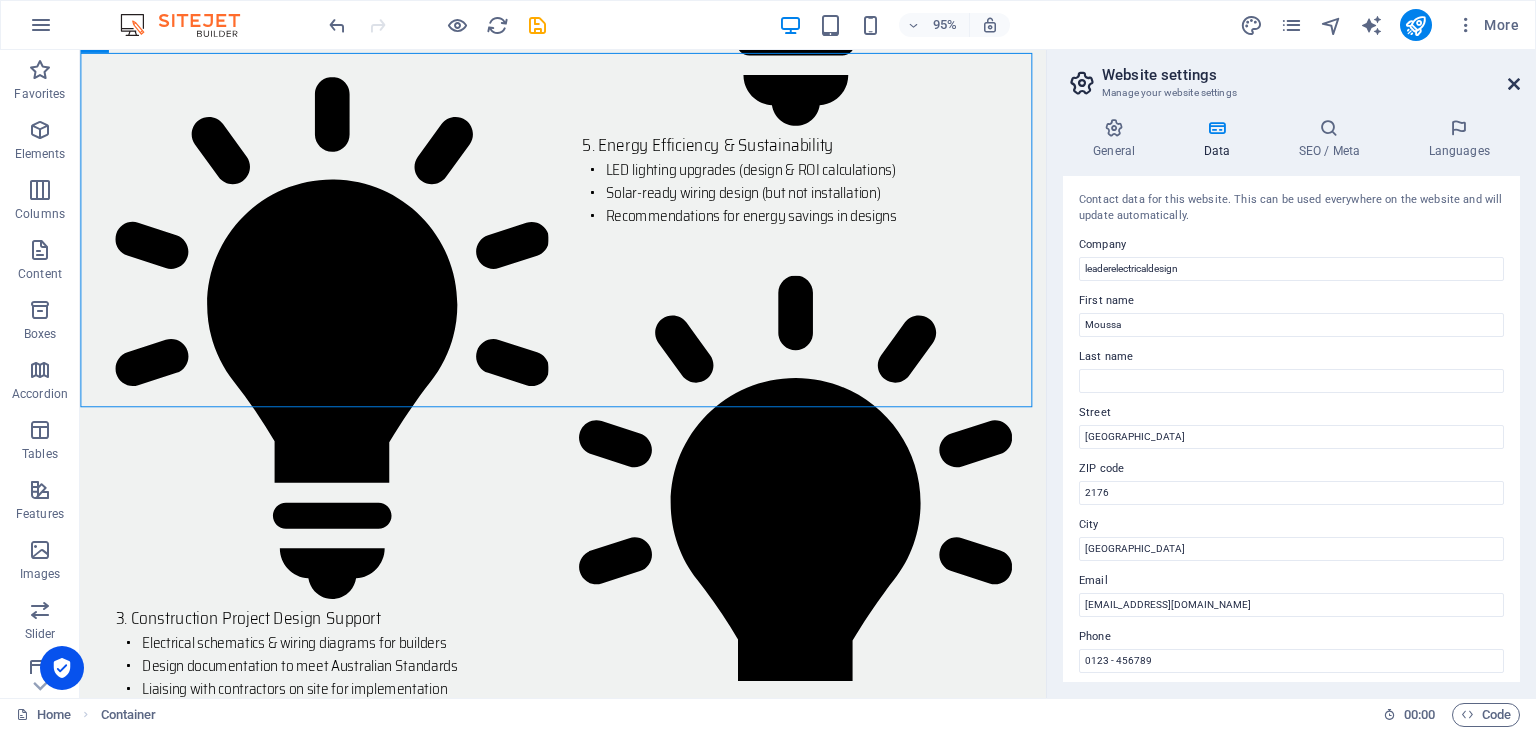 click at bounding box center [1514, 84] 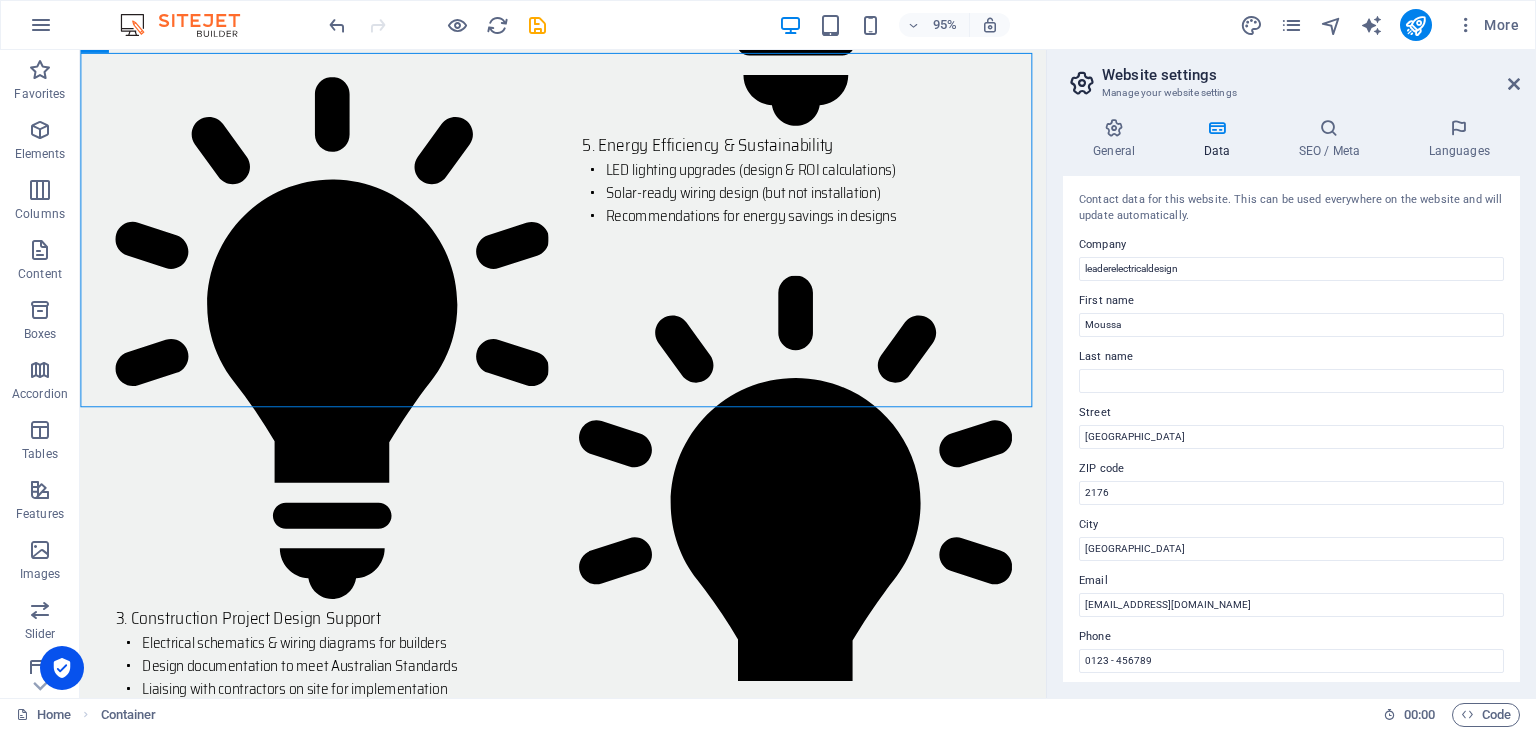 scroll, scrollTop: 3145, scrollLeft: 0, axis: vertical 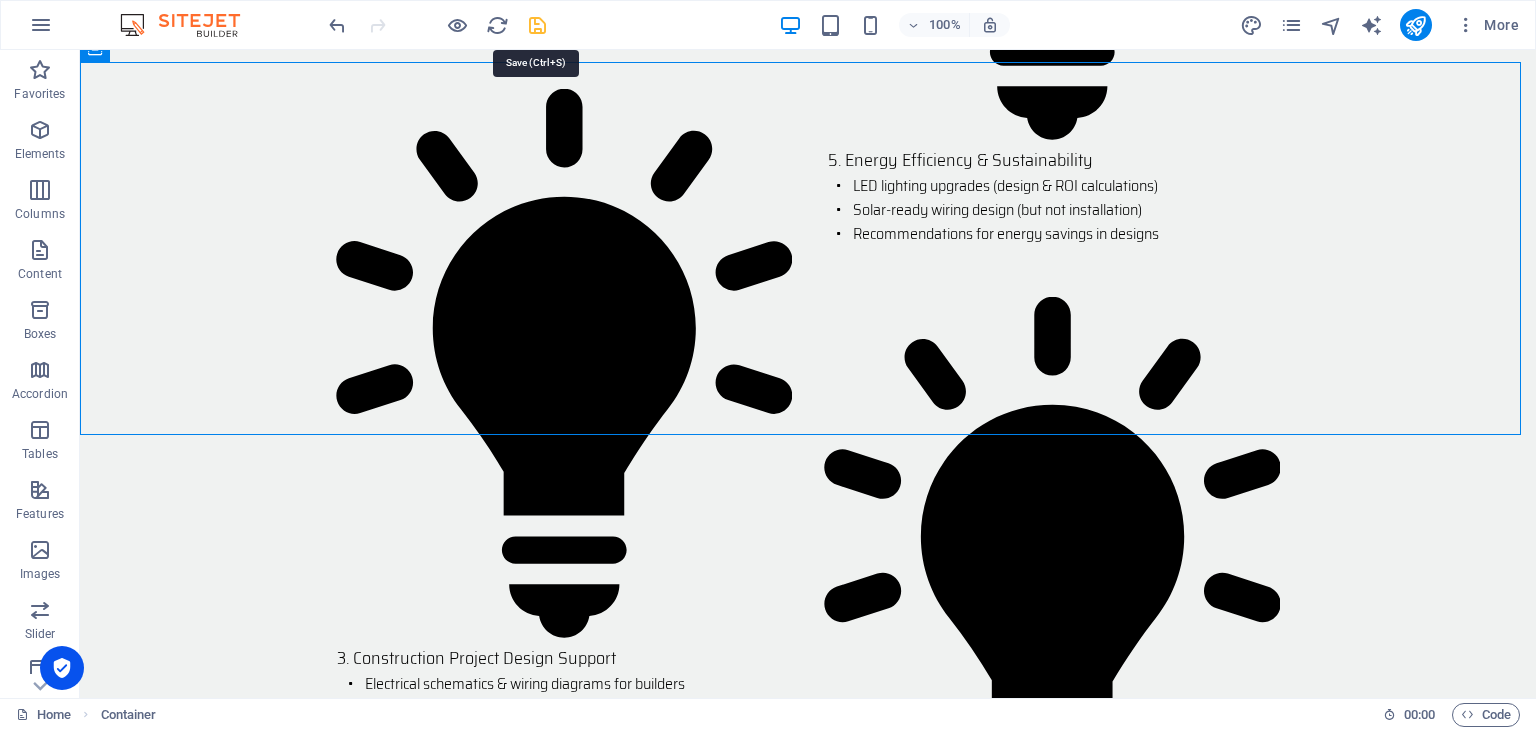 click at bounding box center [537, 25] 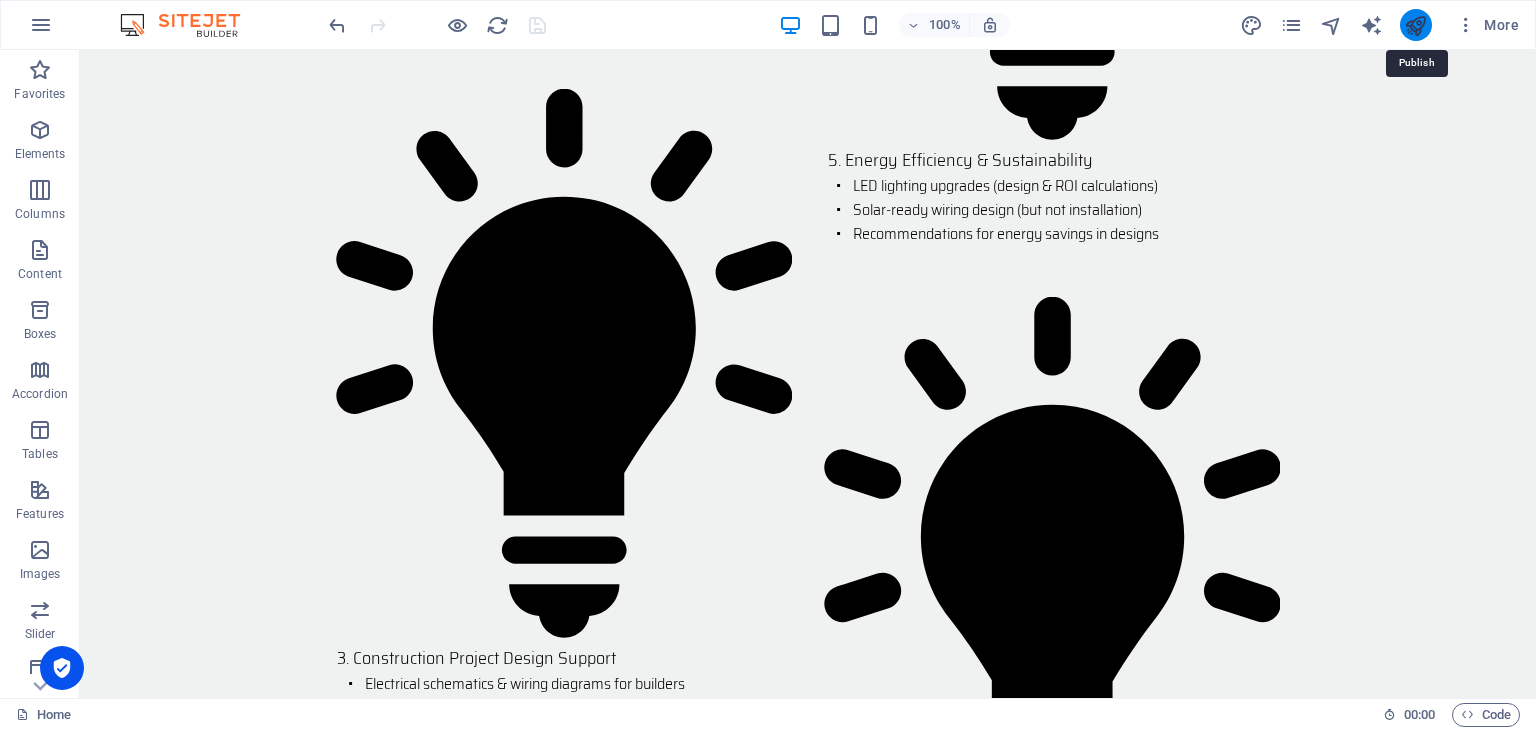 click at bounding box center (1415, 25) 